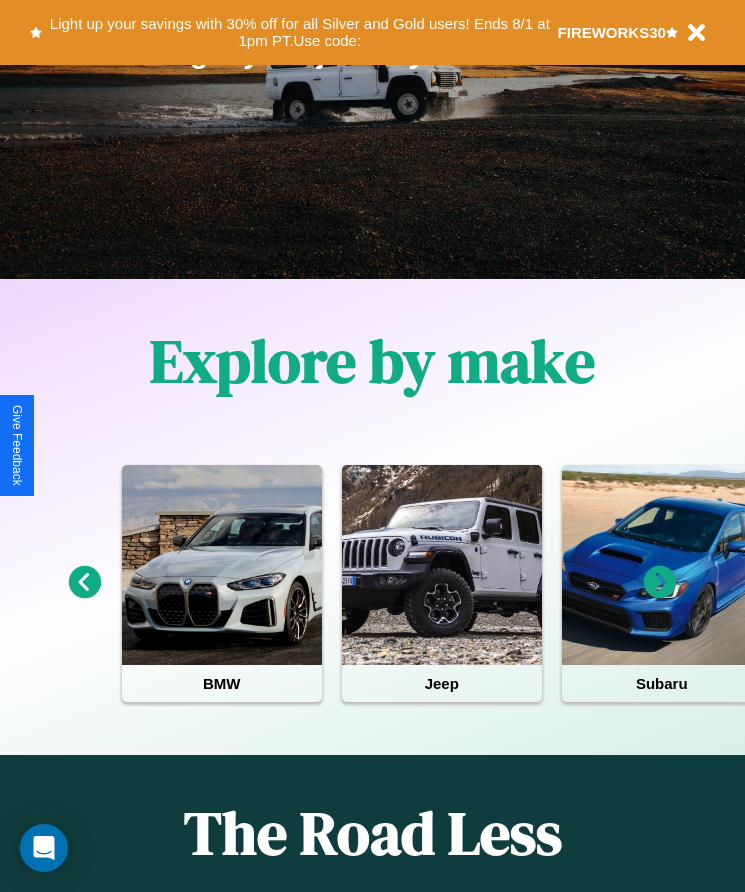scroll, scrollTop: 334, scrollLeft: 0, axis: vertical 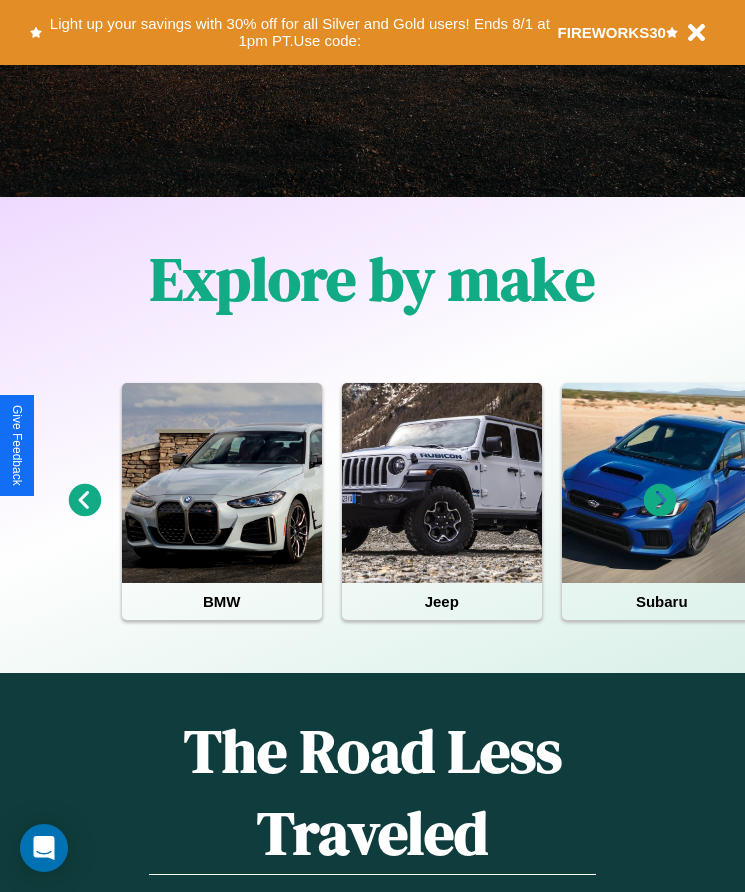 click 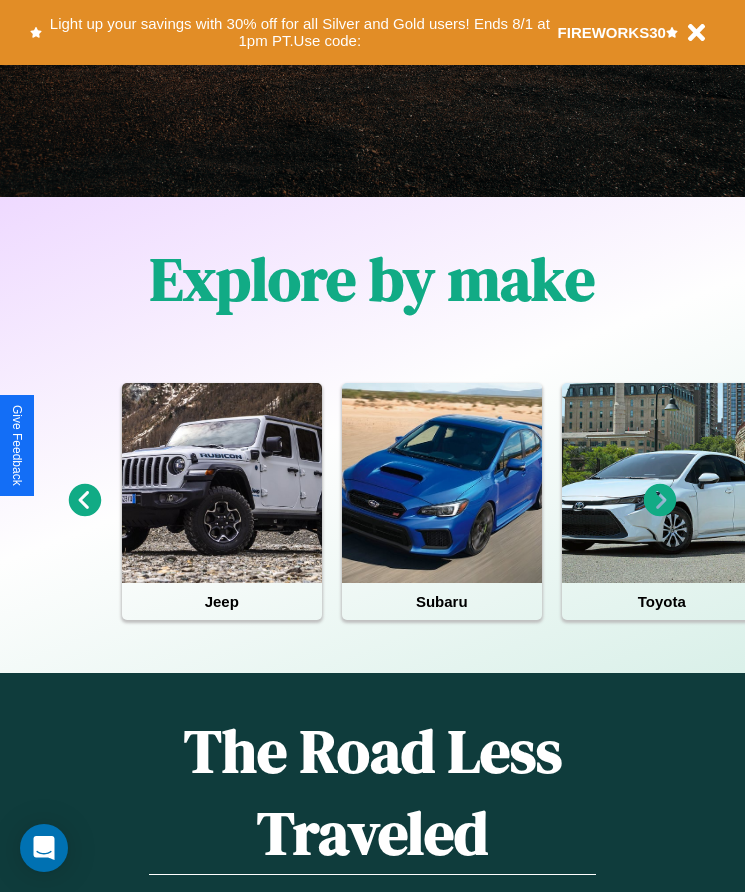 click 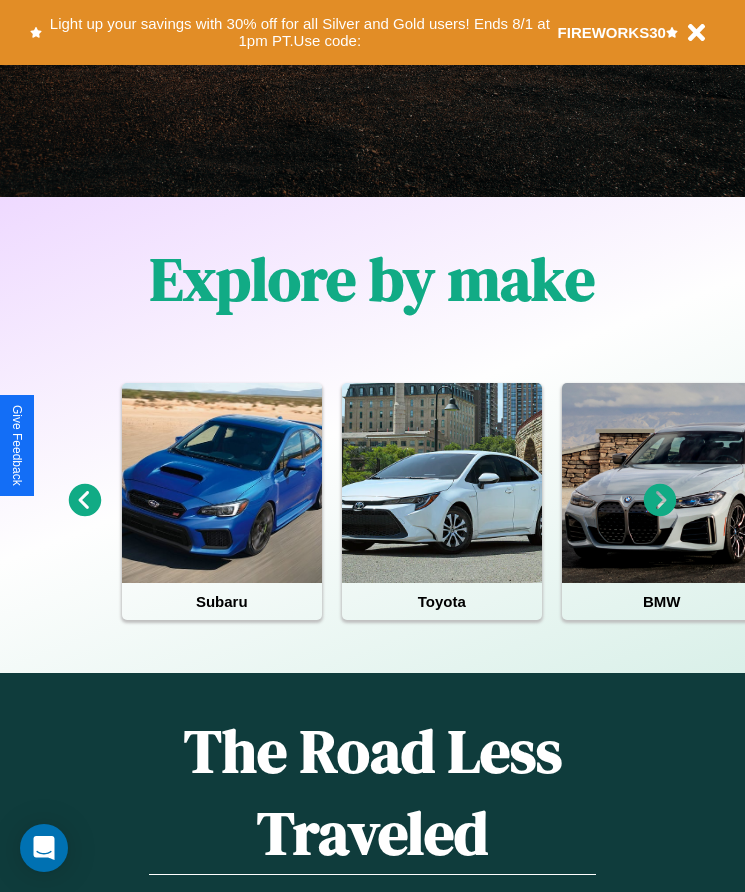 click 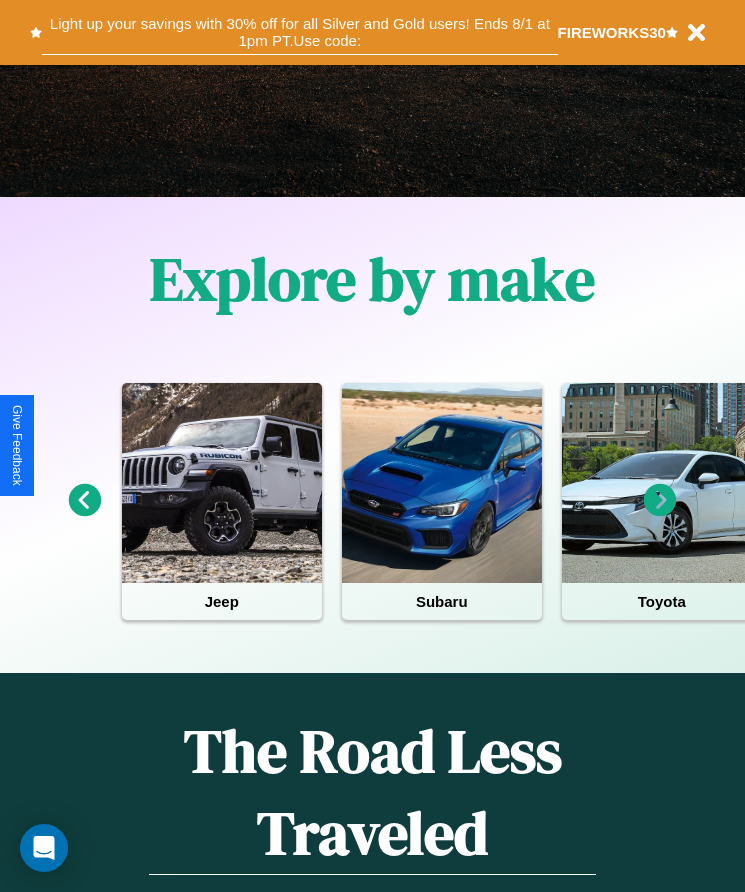 click on "Light up your savings with 30% off for all Silver and Gold users! Ends 8/1 at 1pm PT.  Use code:" at bounding box center (299, 32) 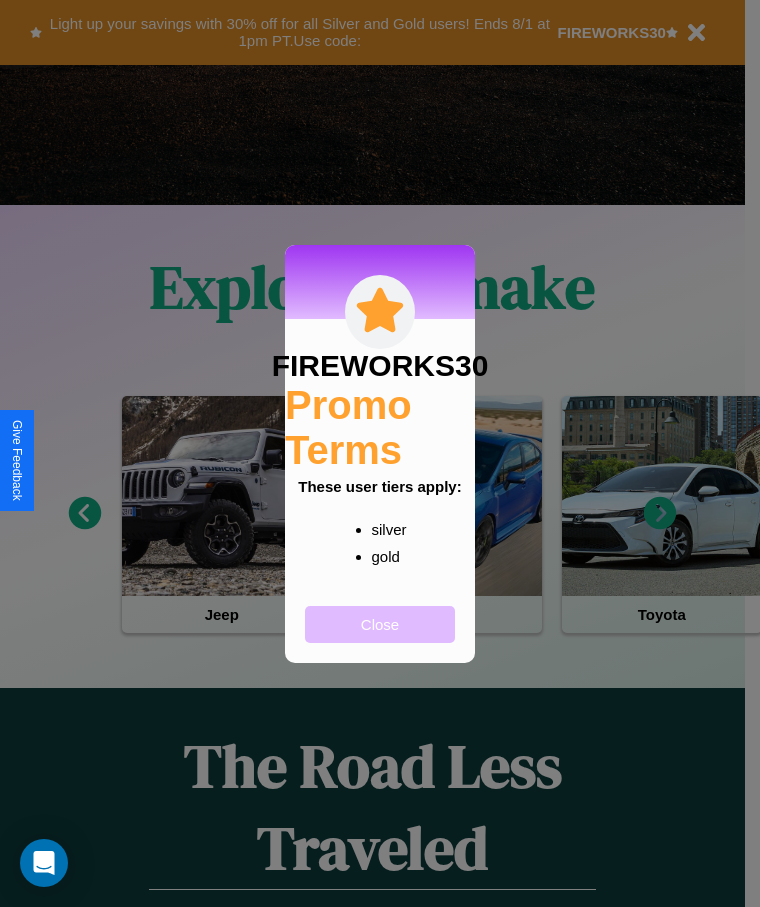 click on "Close" at bounding box center (380, 624) 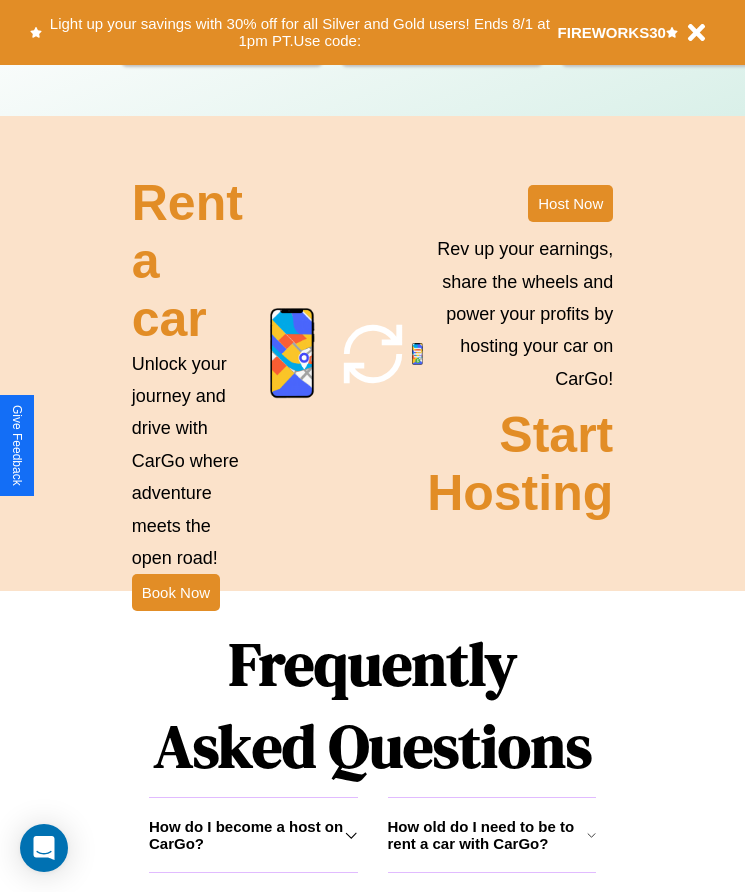 scroll, scrollTop: 2245, scrollLeft: 0, axis: vertical 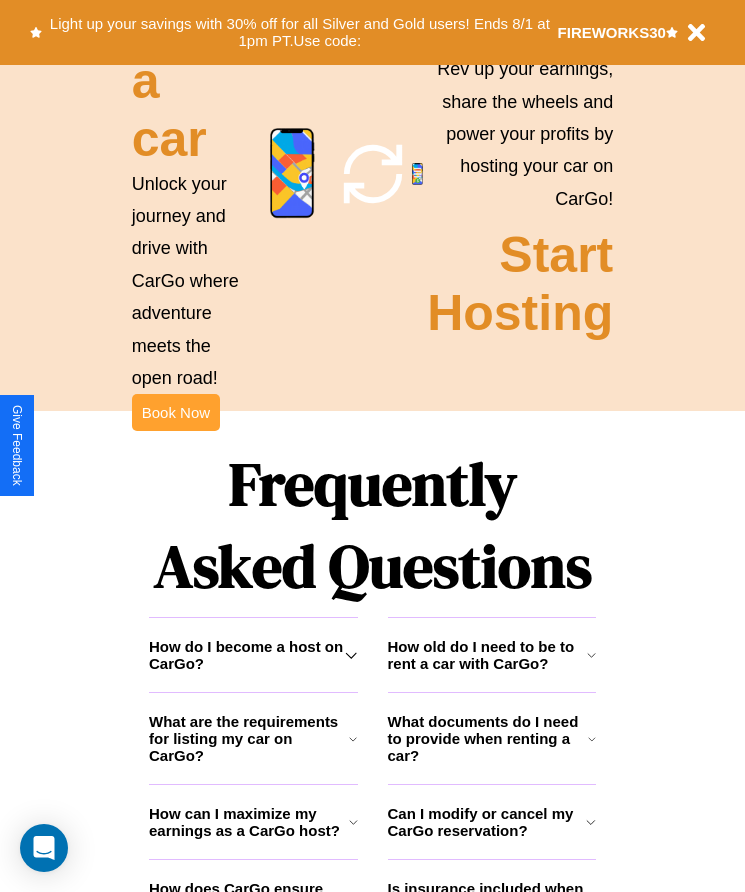 click on "Book Now" at bounding box center [176, 412] 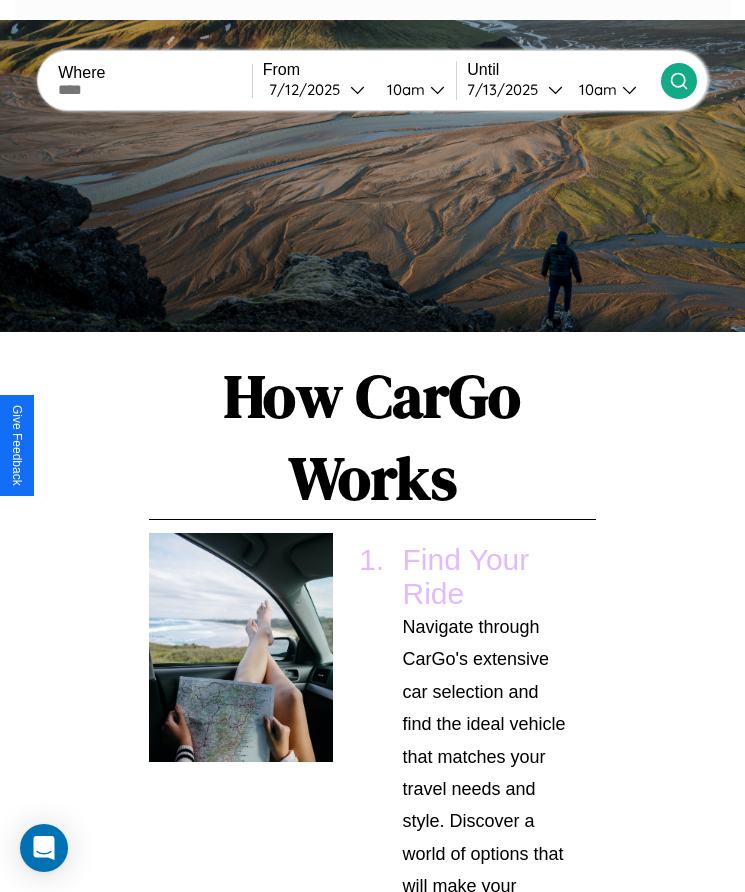 scroll, scrollTop: 2748, scrollLeft: 0, axis: vertical 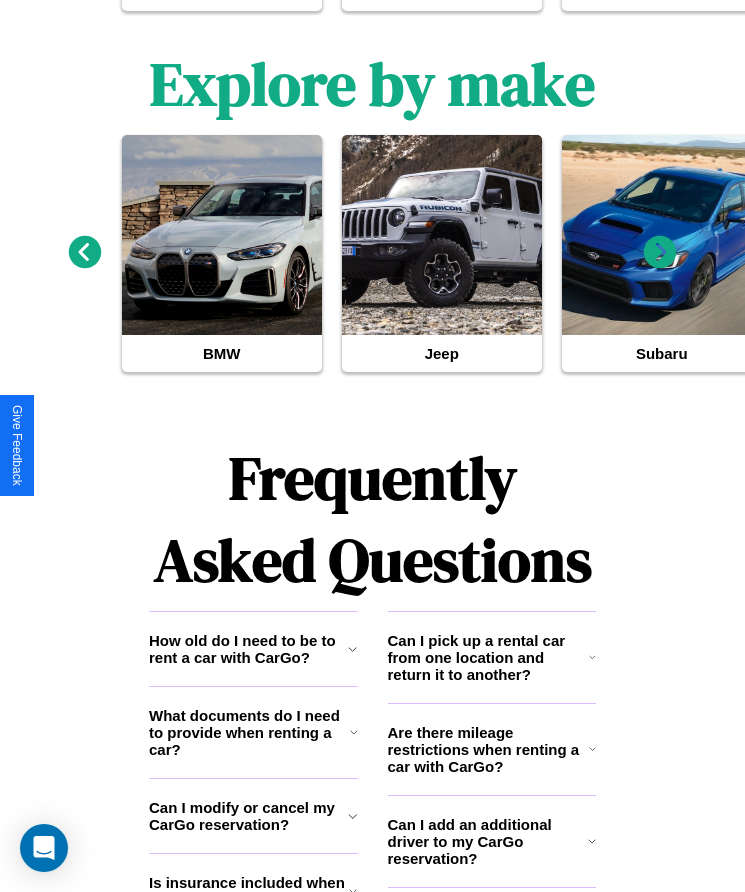 click on "Can I add an additional driver to my CarGo reservation?" at bounding box center (488, 841) 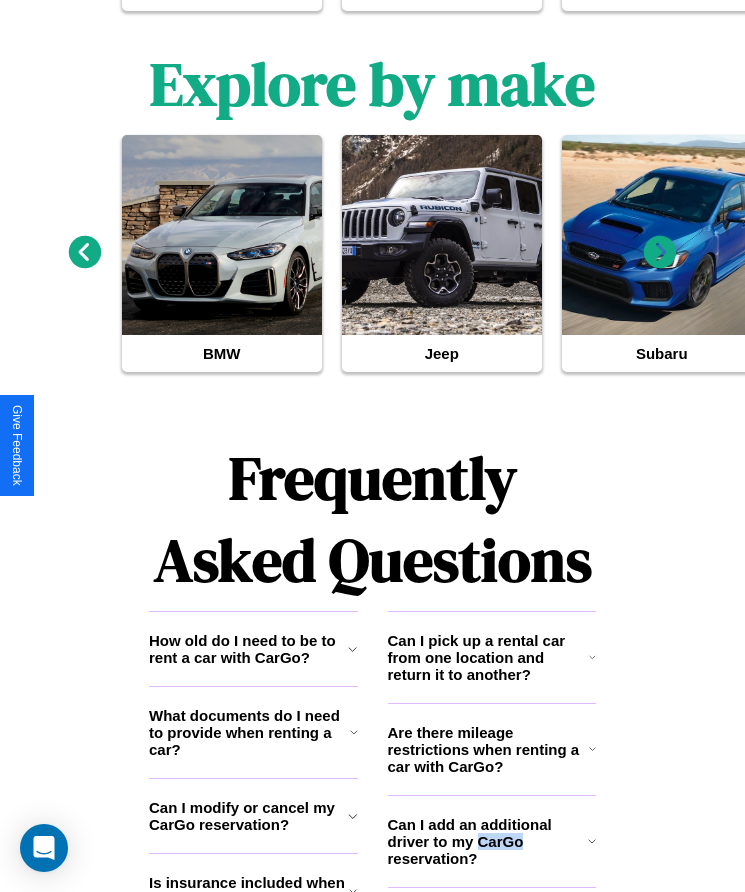 scroll, scrollTop: 0, scrollLeft: 0, axis: both 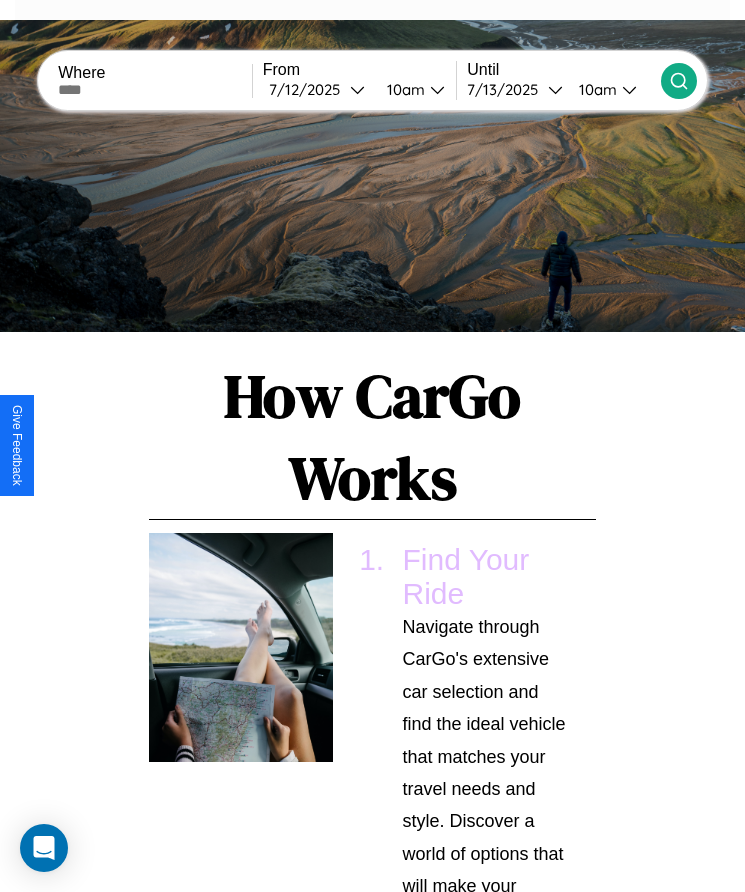 click at bounding box center [155, 90] 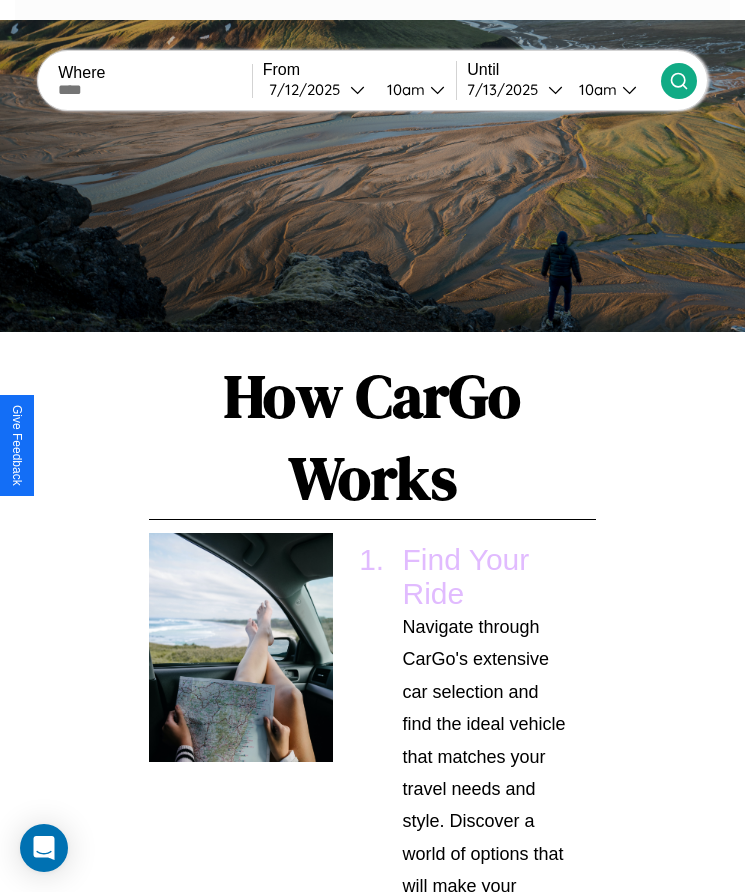 scroll, scrollTop: 2602, scrollLeft: 0, axis: vertical 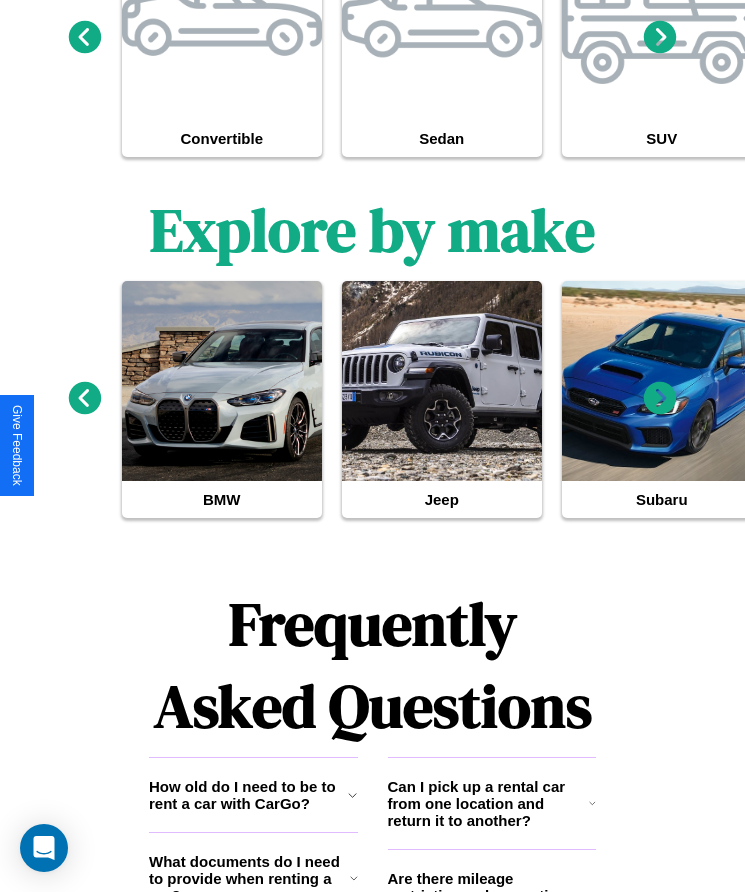 click 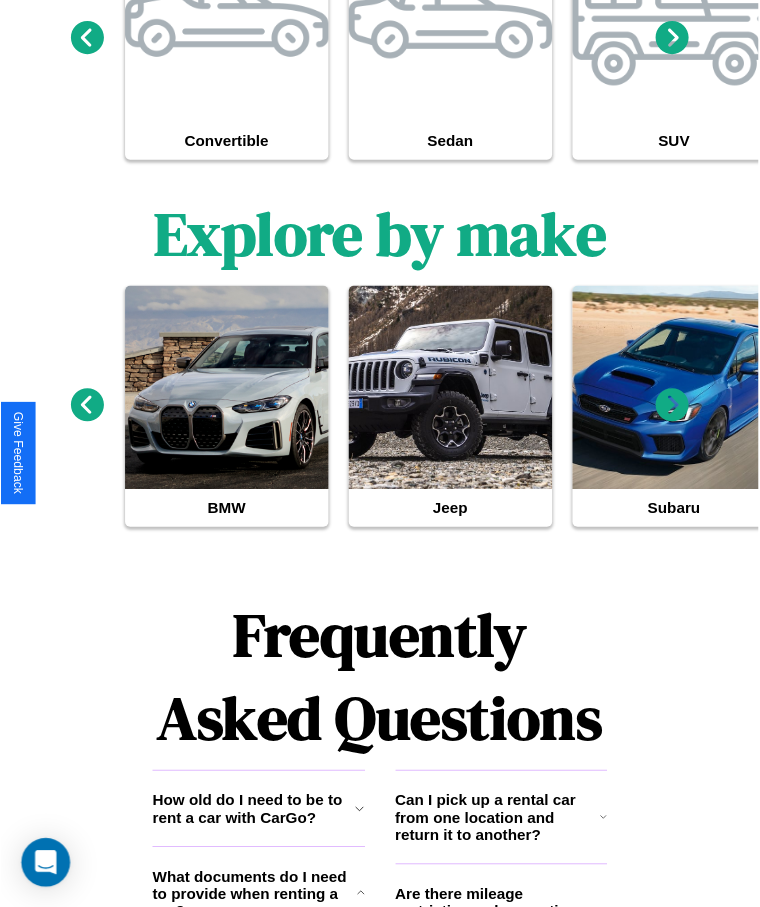 scroll, scrollTop: 0, scrollLeft: 0, axis: both 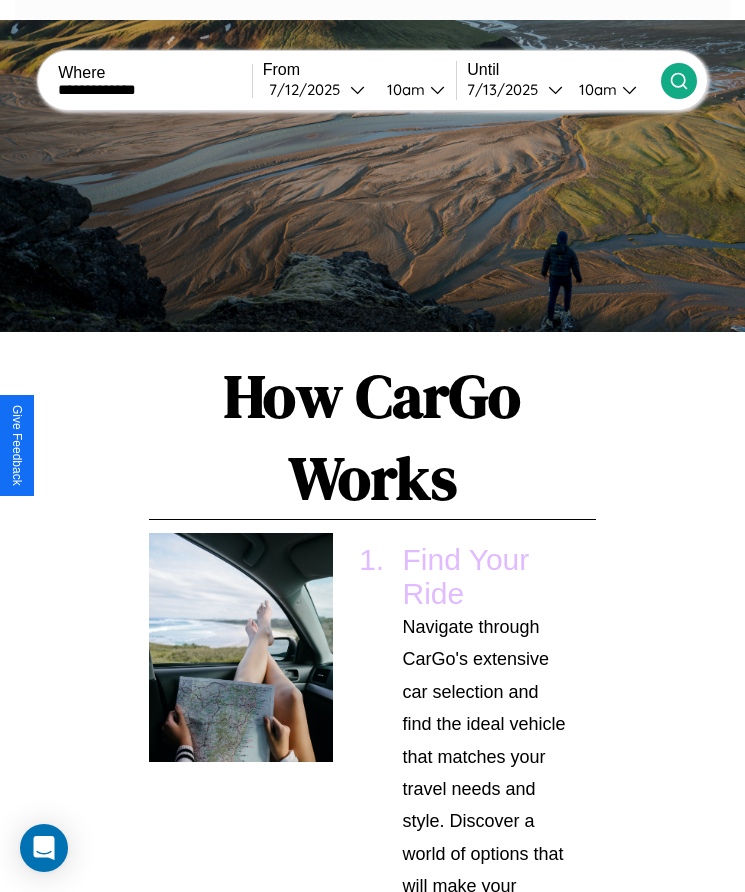 type on "**********" 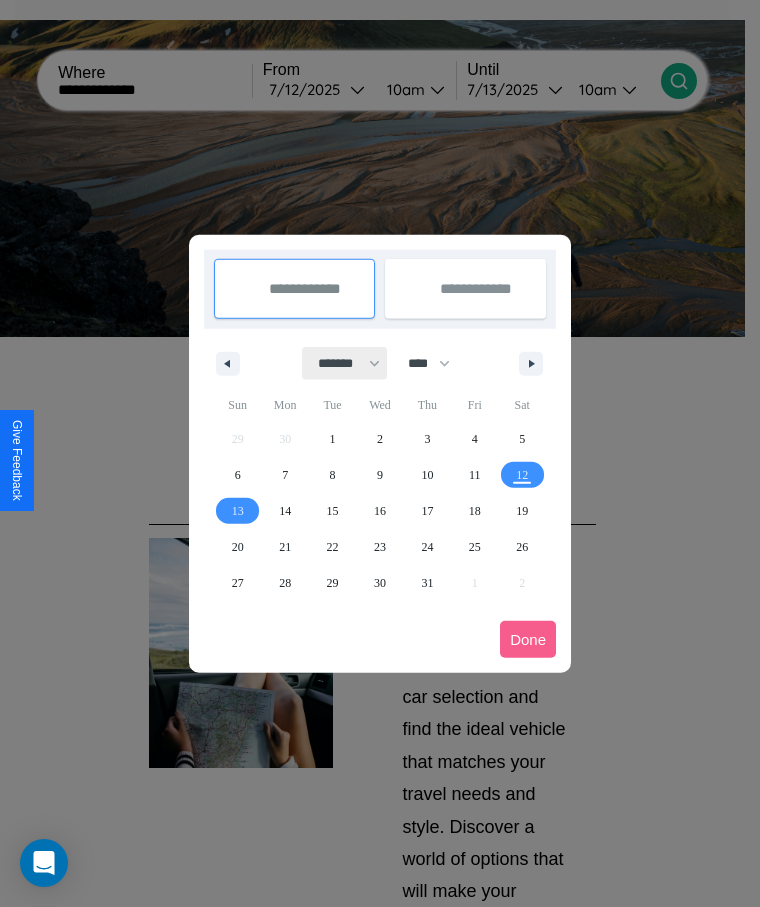 click on "******* ******** ***** ***** *** **** **** ****** ********* ******* ******** ********" at bounding box center (345, 363) 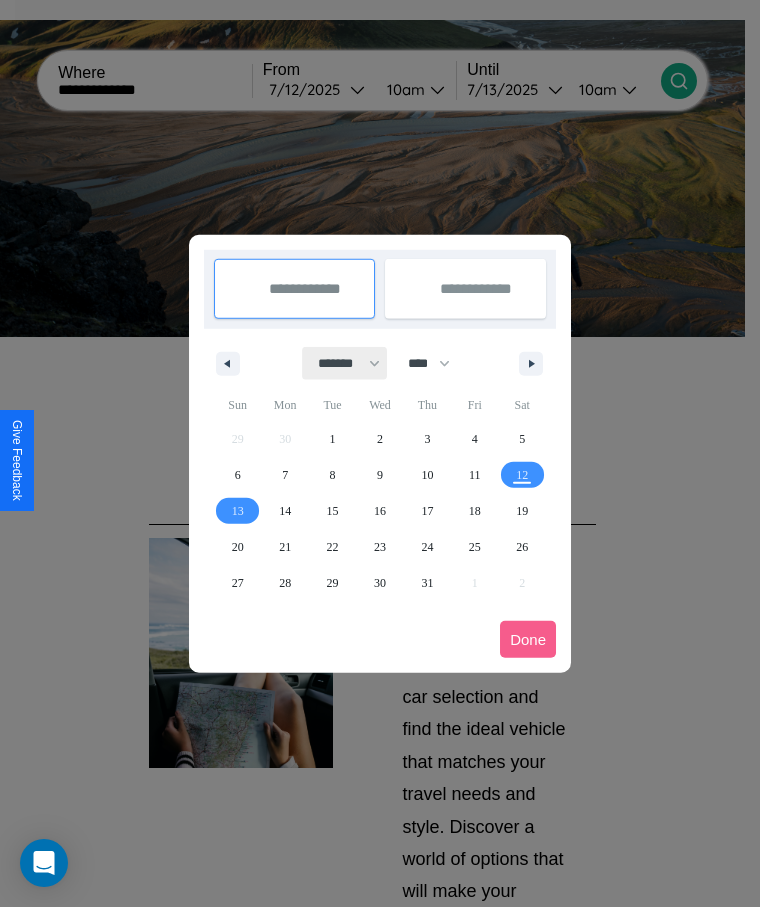 select on "*" 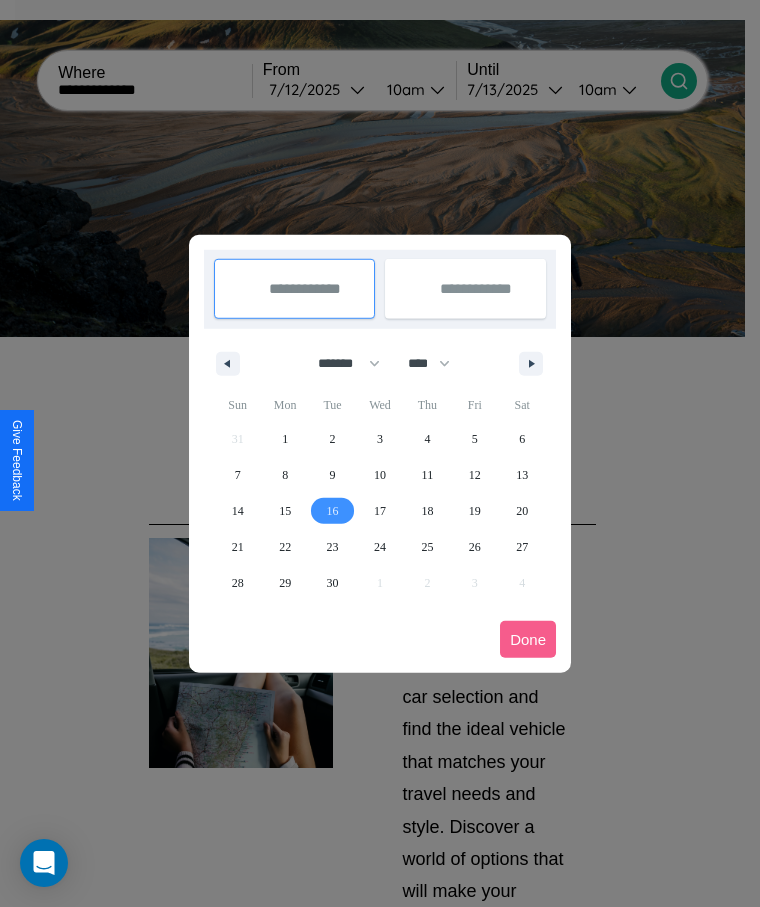 click on "16" at bounding box center (333, 511) 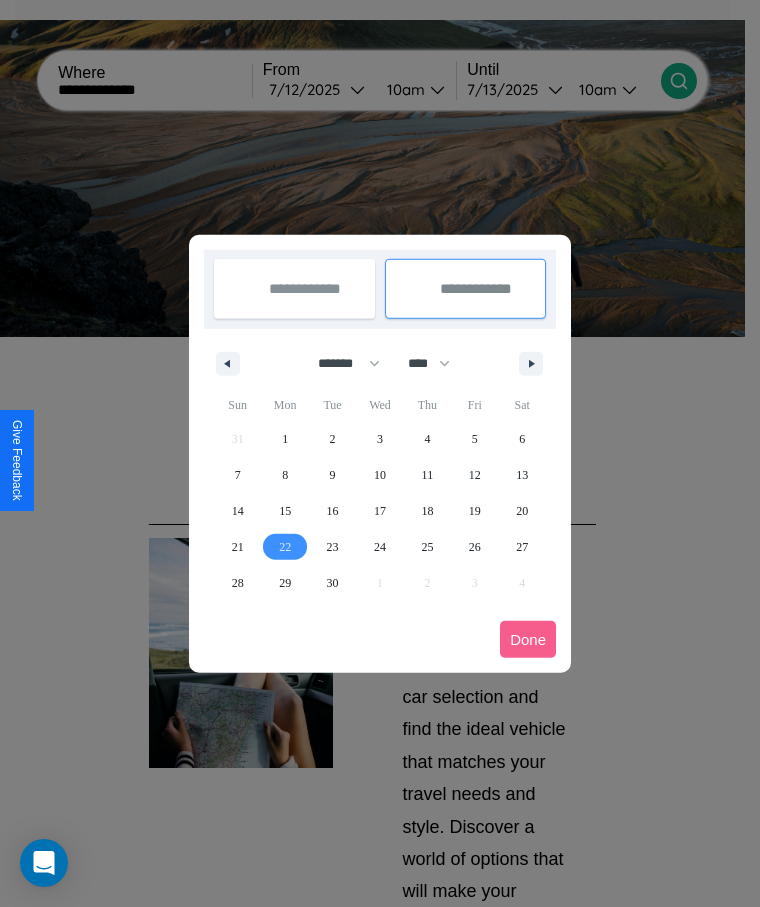 click on "22" at bounding box center [285, 547] 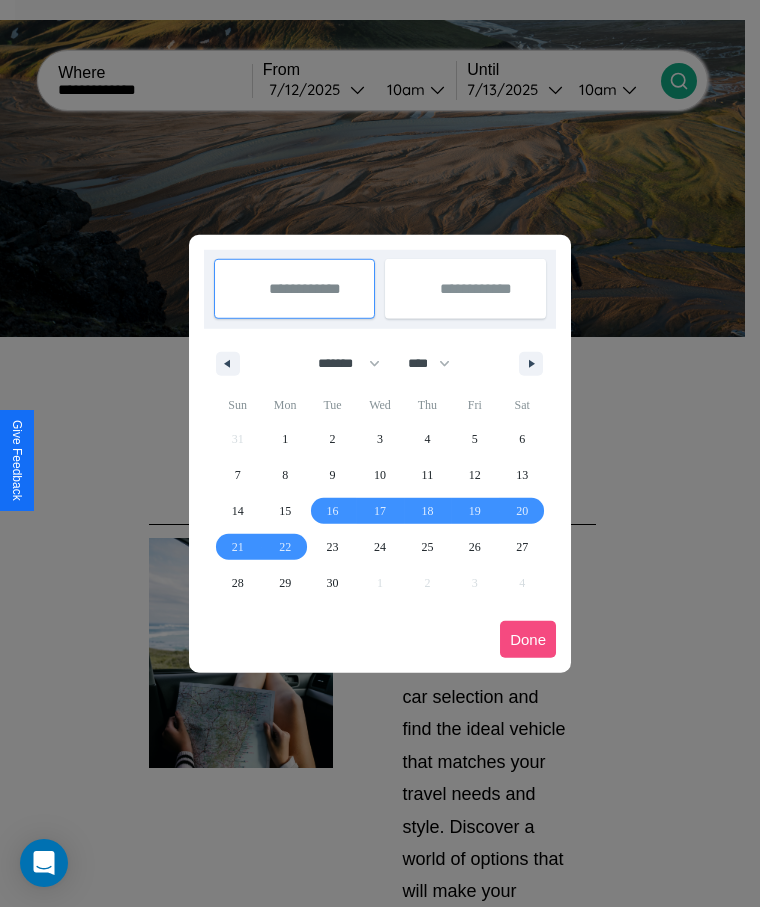 click on "Done" at bounding box center (528, 639) 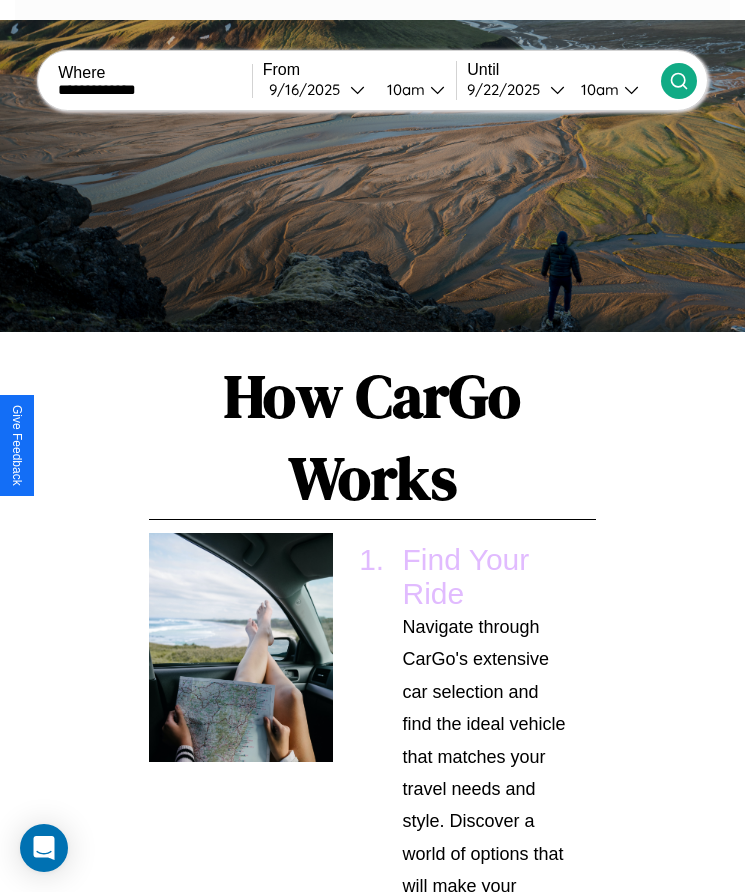 click 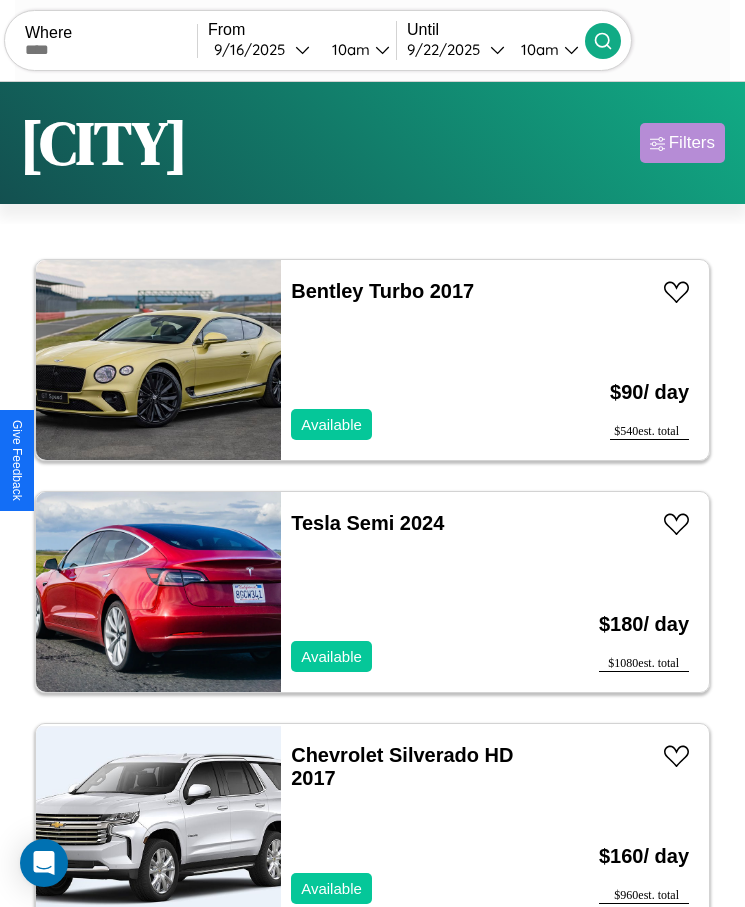 click on "Filters" at bounding box center [692, 143] 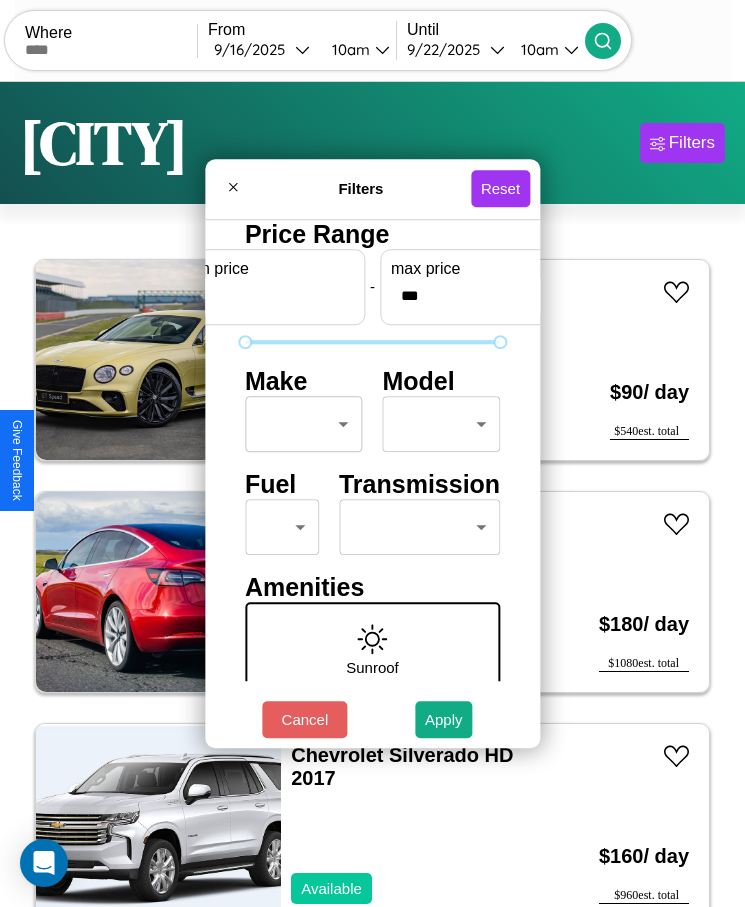 click on "CarGo Where From 9 / 16 / 2025 10am Until 9 / 22 / 2025 10am Become a Host Login Sign Up San Francisco Filters 137  cars in this area These cars can be picked up in this city. Bentley   Turbo   2017 Available $ 90  / day $ 540  est. total Tesla   Semi   2024 Available $ 180  / day $ 1080  est. total Chevrolet   Silverado HD   2017 Available $ 160  / day $ 960  est. total Volkswagen   Passat   2014 Available $ 200  / day $ 1200  est. total Volkswagen   Vanagon   2023 Available $ 180  / day $ 1080  est. total Infiniti   G20   2014 Available $ 200  / day $ 1200  est. total Maserati   228   2023 Available $ 70  / day $ 420  est. total Ford   F-700   2014 Available $ 140  / day $ 840  est. total Subaru   XV CrossTrek   2022 Available $ 100  / day $ 600  est. total Maserati   Grecale   2017 Available $ 170  / day $ 1020  est. total Volkswagen   Golf   2016 Unavailable $ 150  / day $ 900  est. total BMW   R 1100 S   2022 Unavailable $ 80  / day $ 480  est. total Subaru   Standard   2016 Available $ 170  / day $ 1020" at bounding box center [372, 478] 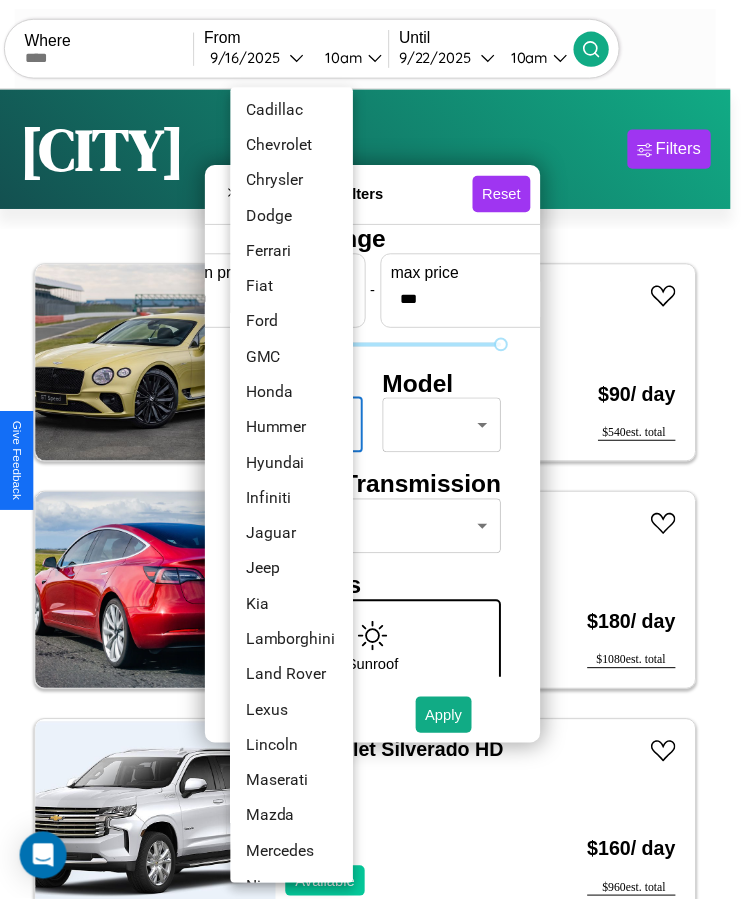 scroll, scrollTop: 377, scrollLeft: 0, axis: vertical 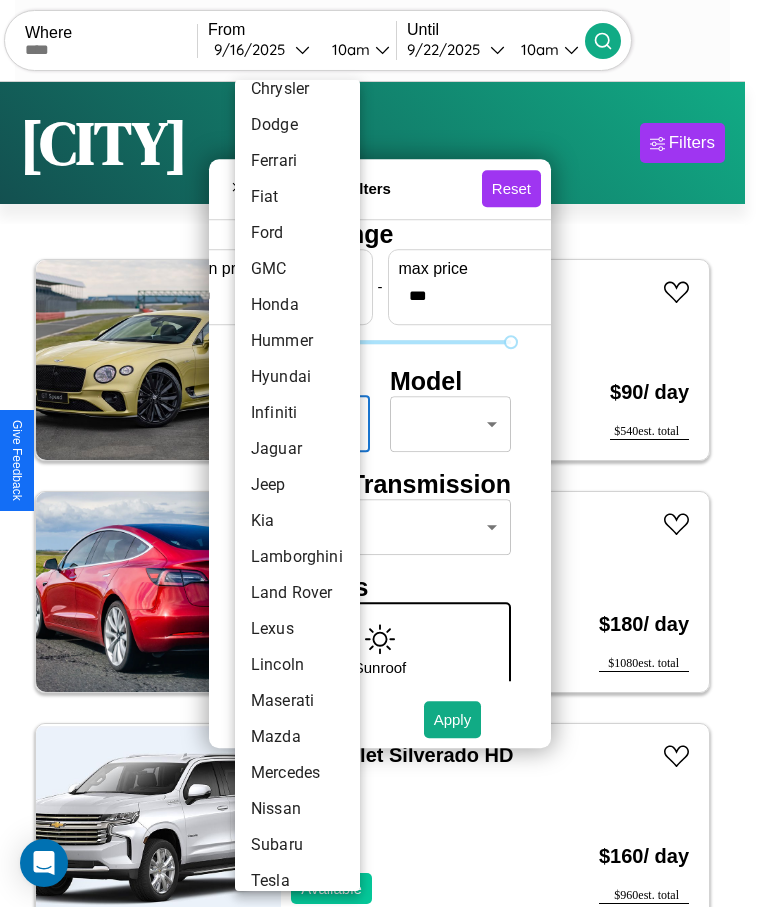 click on "Jeep" at bounding box center [297, 485] 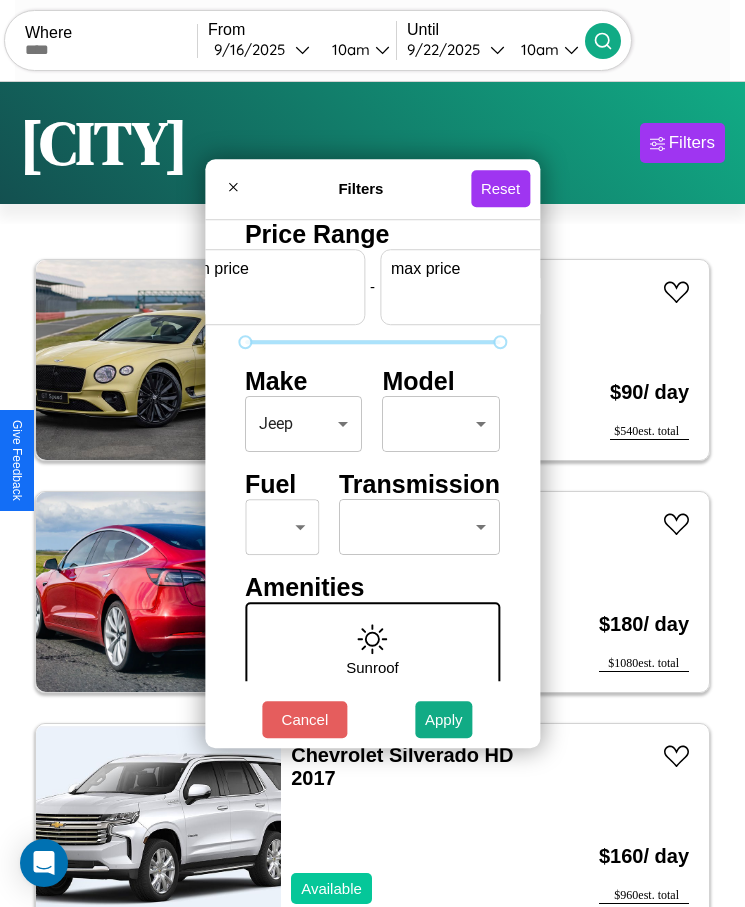 scroll, scrollTop: 0, scrollLeft: 74, axis: horizontal 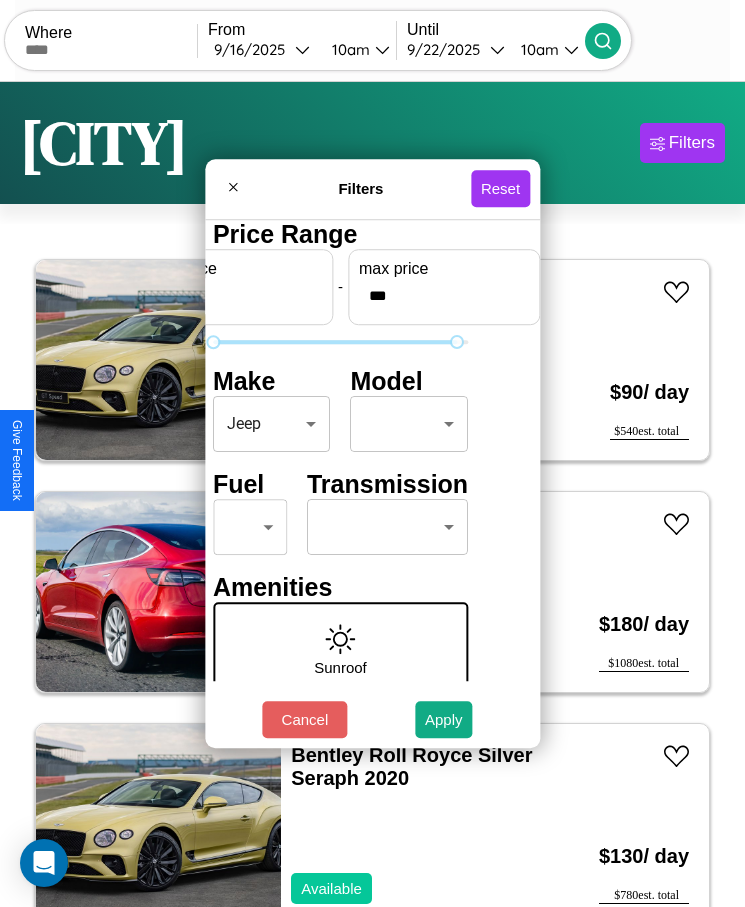 type on "***" 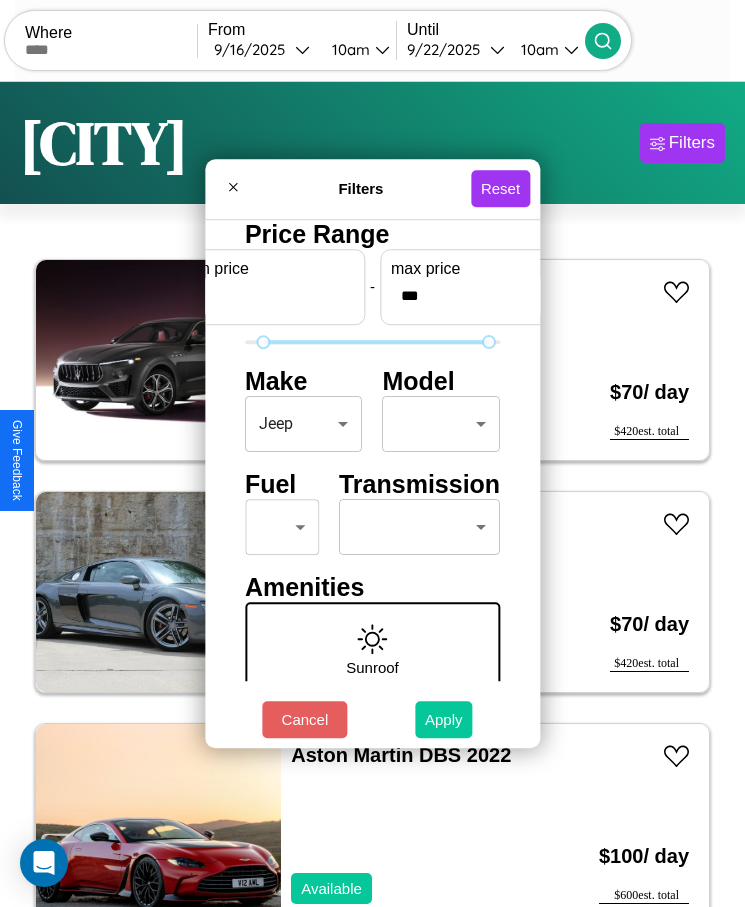 type on "**" 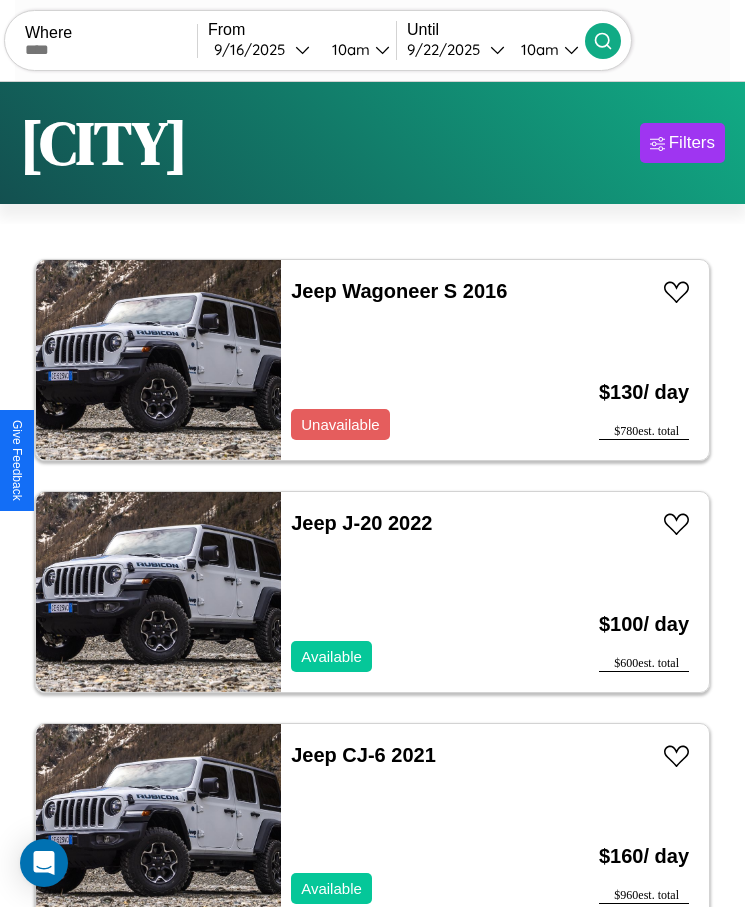 scroll, scrollTop: 50, scrollLeft: 0, axis: vertical 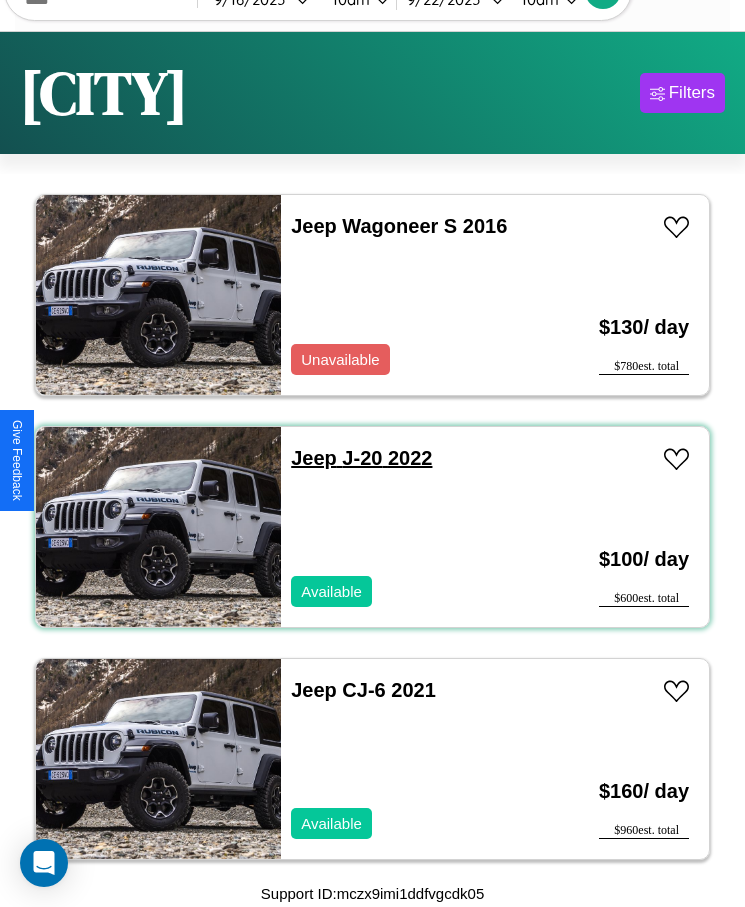 click on "Jeep   J-20   2022" at bounding box center (361, 458) 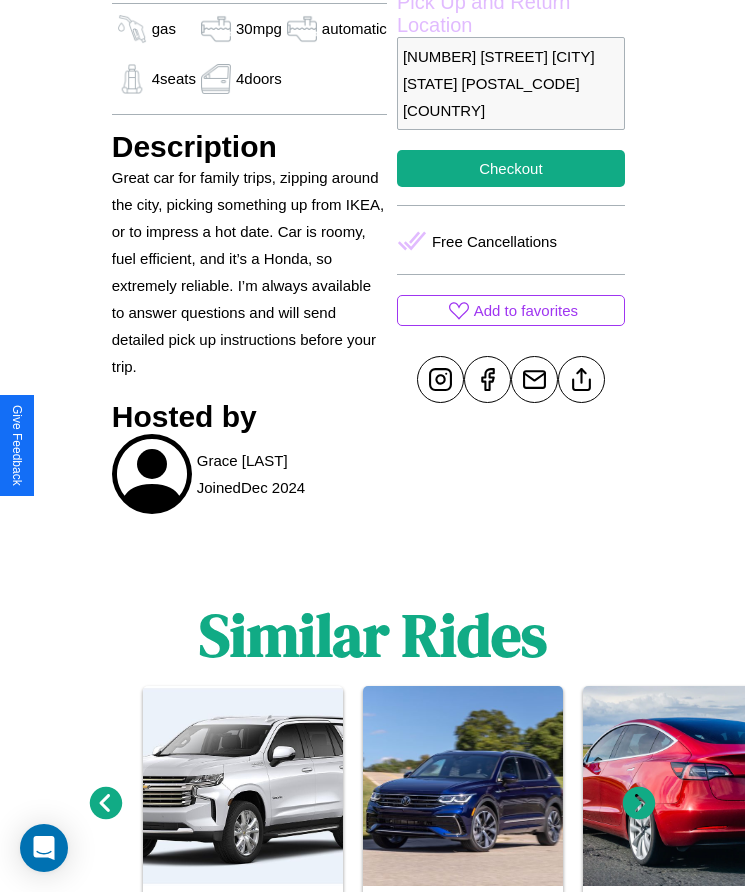 scroll, scrollTop: 834, scrollLeft: 0, axis: vertical 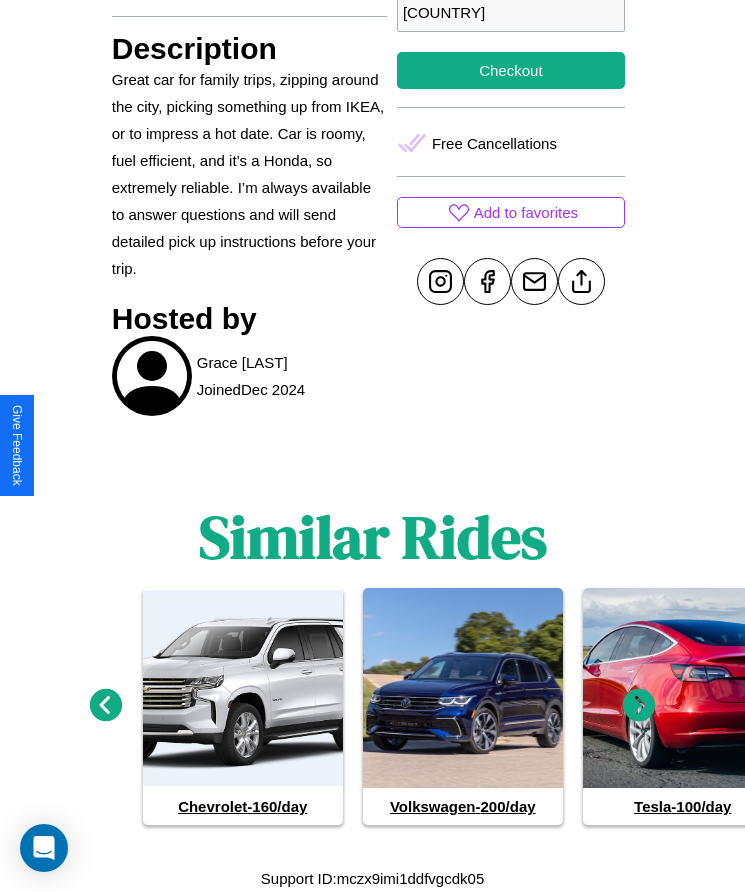 click 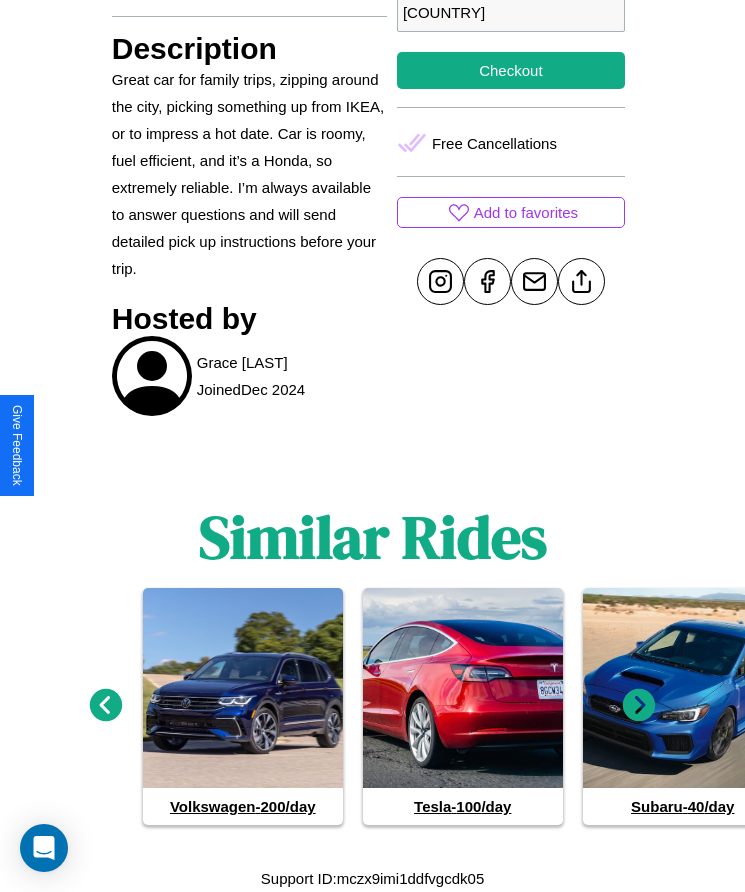 click 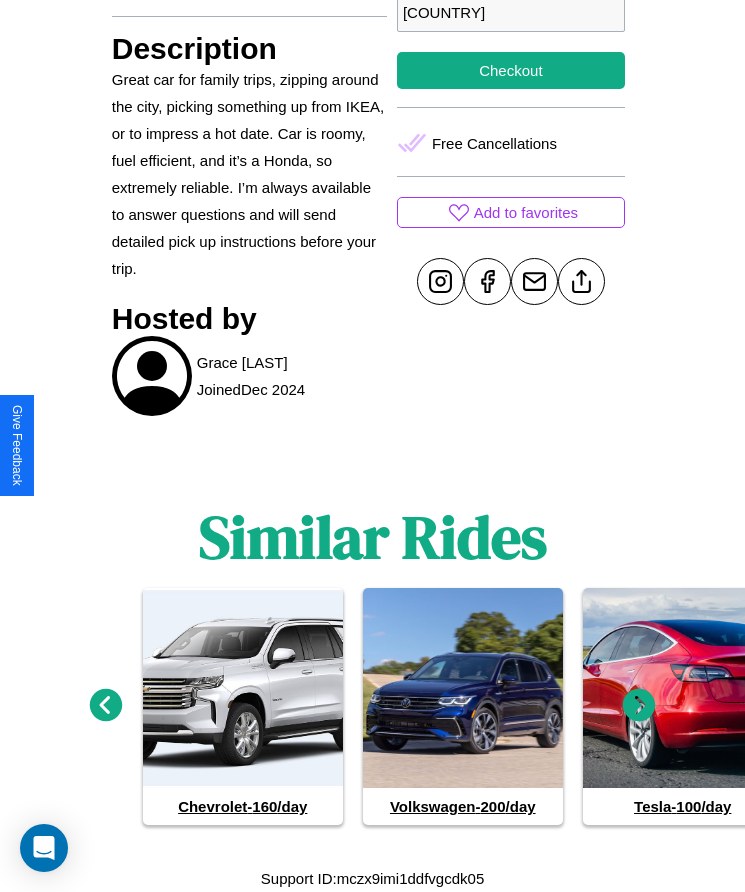 click 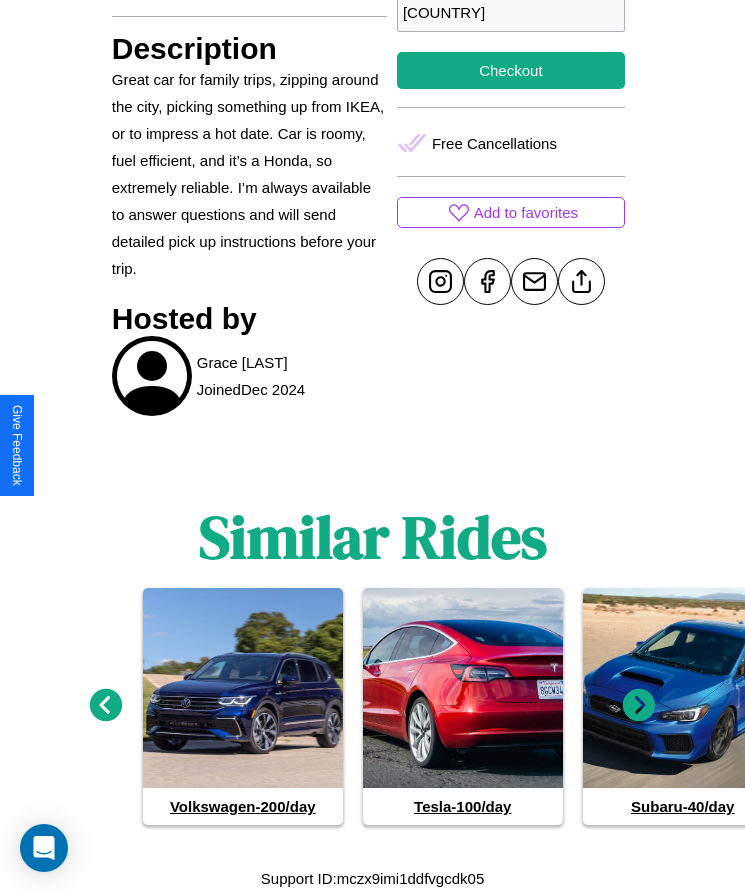 click 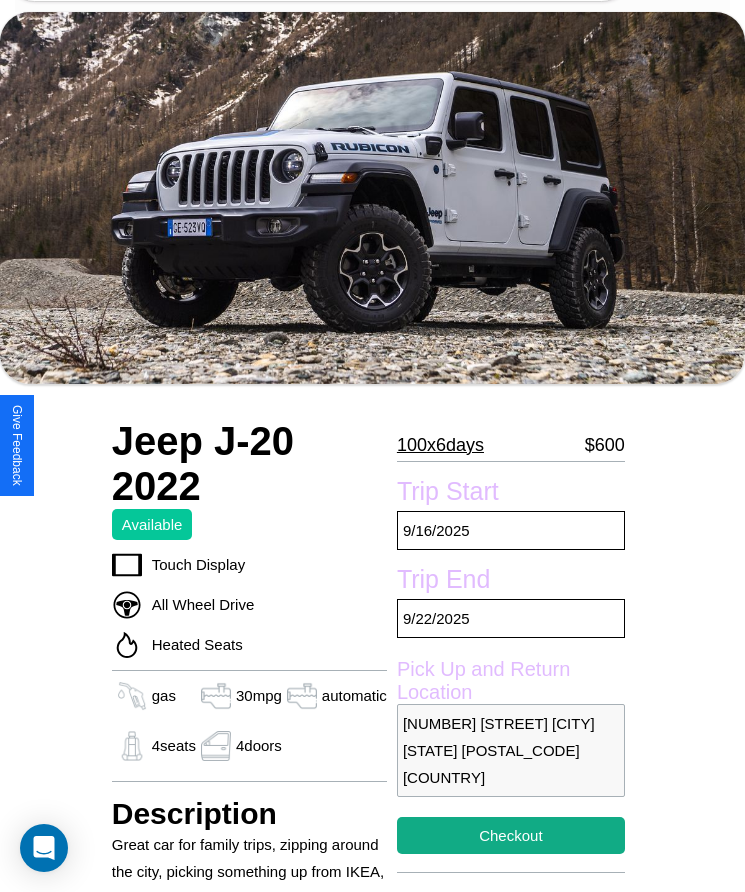 scroll, scrollTop: 68, scrollLeft: 0, axis: vertical 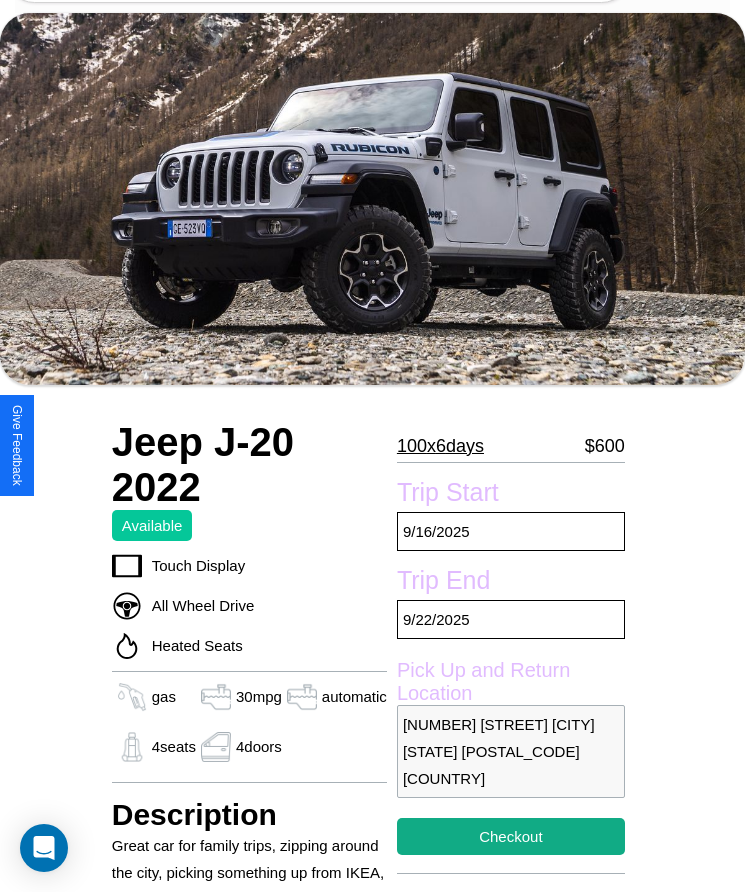 click on "100 x 6 days" at bounding box center [440, 446] 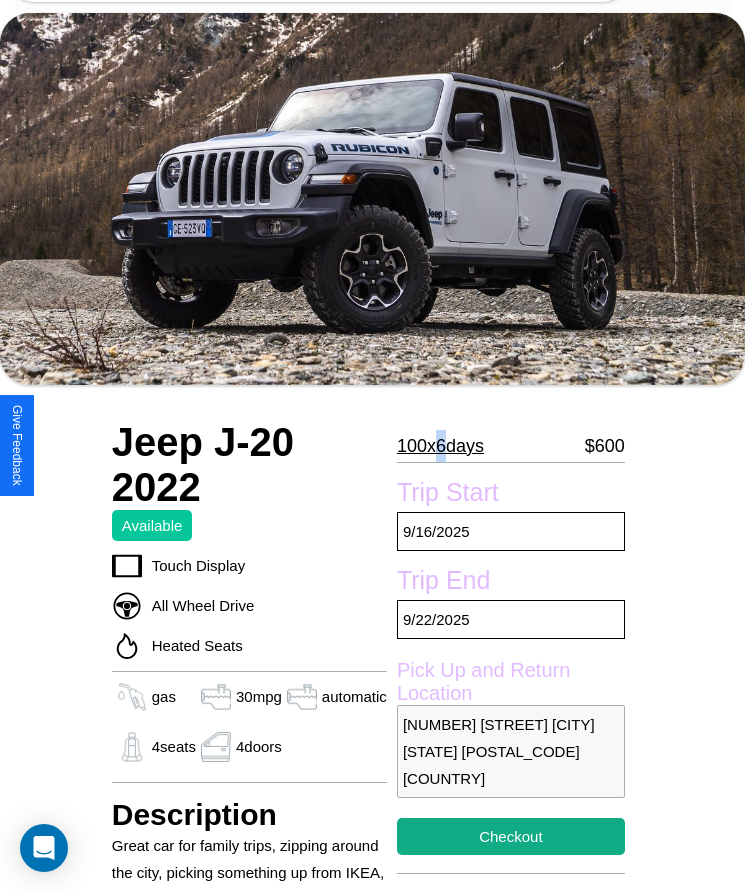 click on "100 x 6 days" at bounding box center (440, 446) 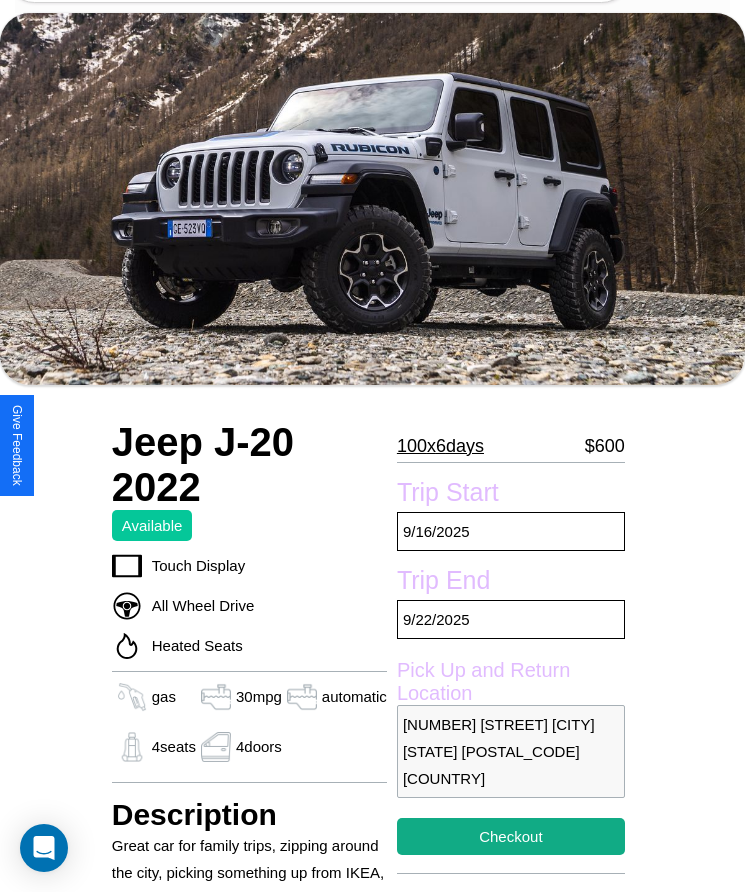 click on "100 x 6 days" at bounding box center (440, 446) 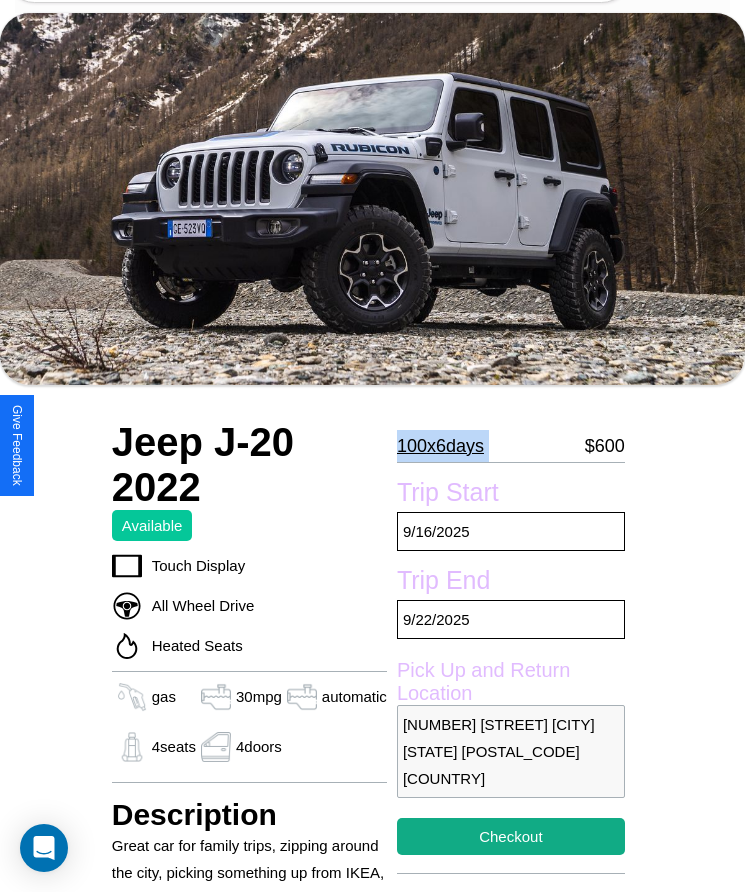click on "100 x 6 days" at bounding box center (440, 446) 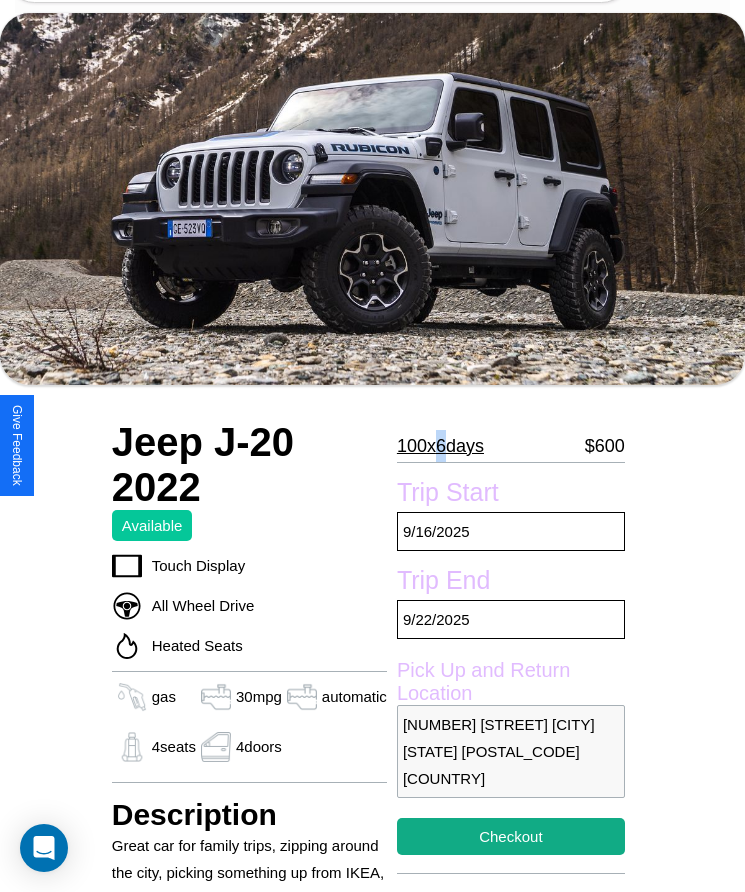 click on "100 x 6 days" at bounding box center (440, 446) 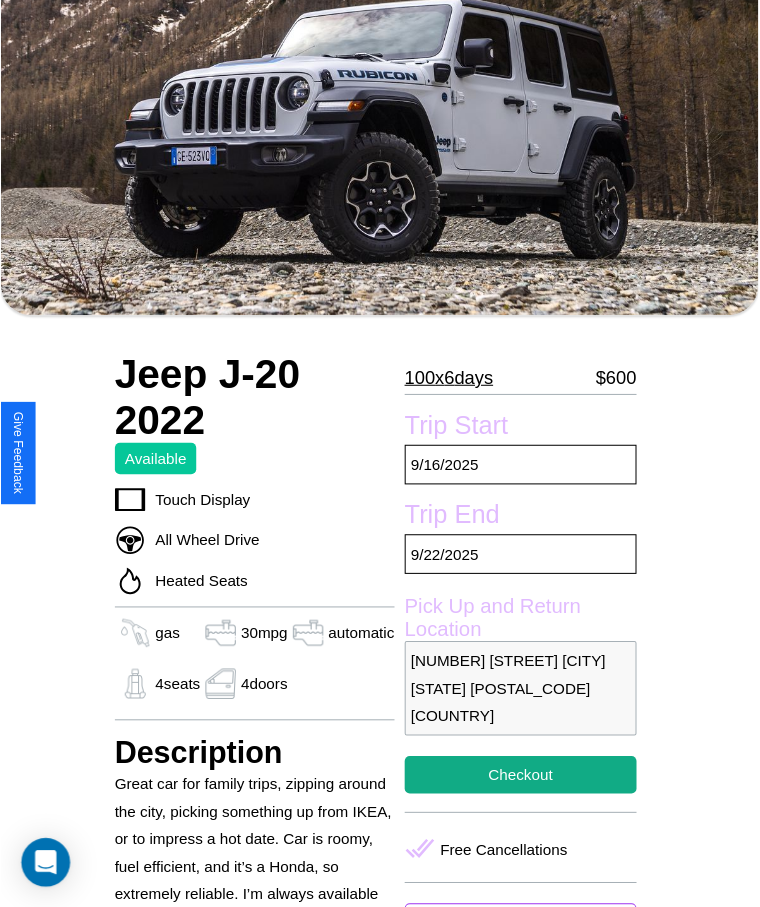 scroll, scrollTop: 154, scrollLeft: 0, axis: vertical 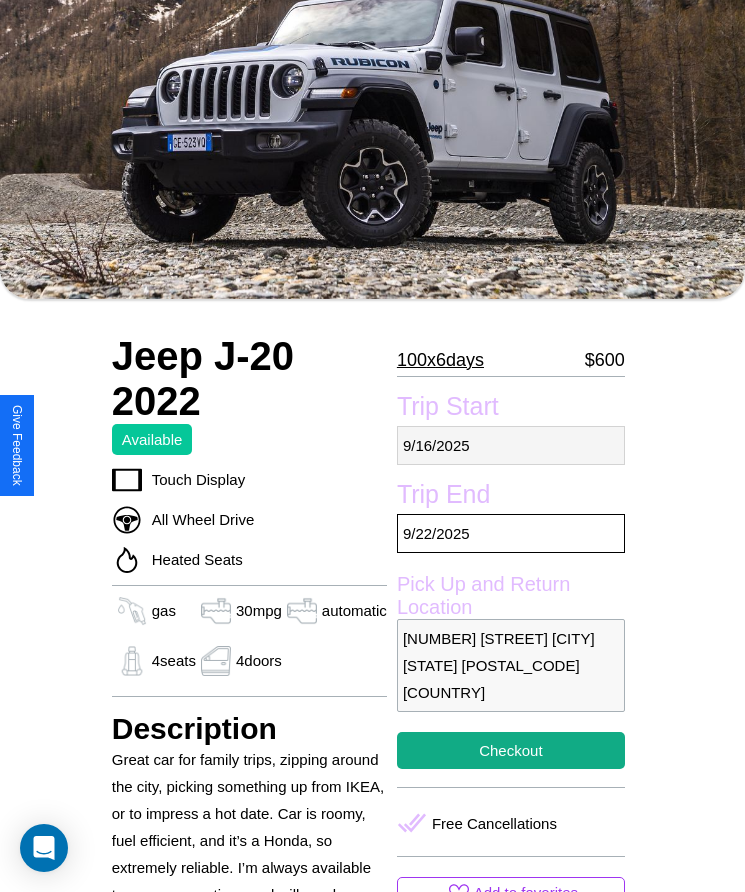 click on "[MM] / [DD] / [YYYY]" at bounding box center [511, 445] 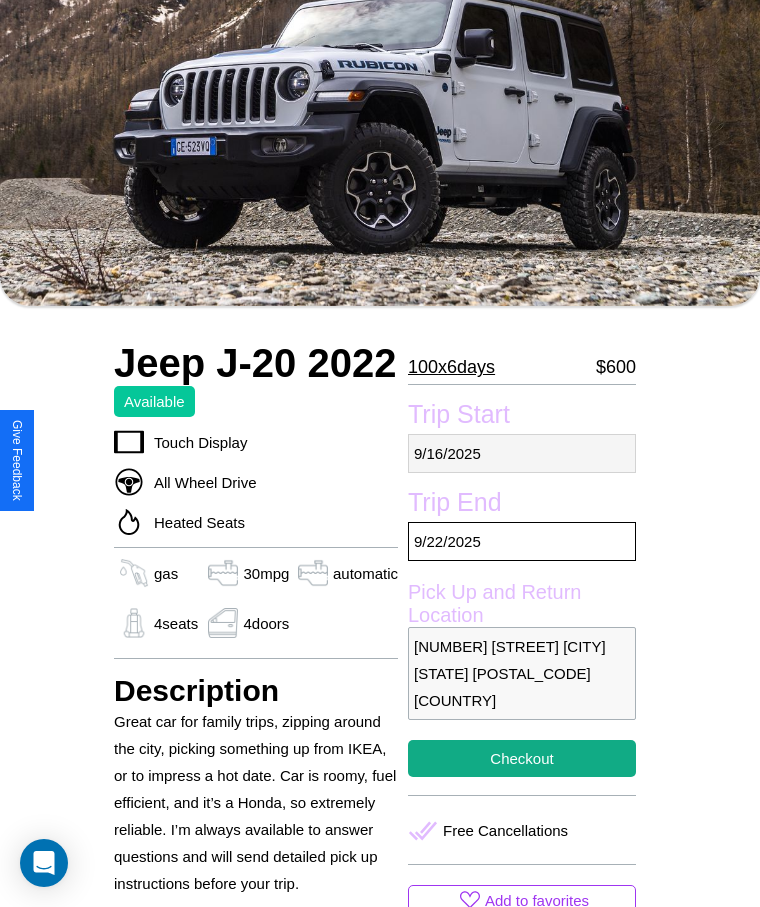 select on "*" 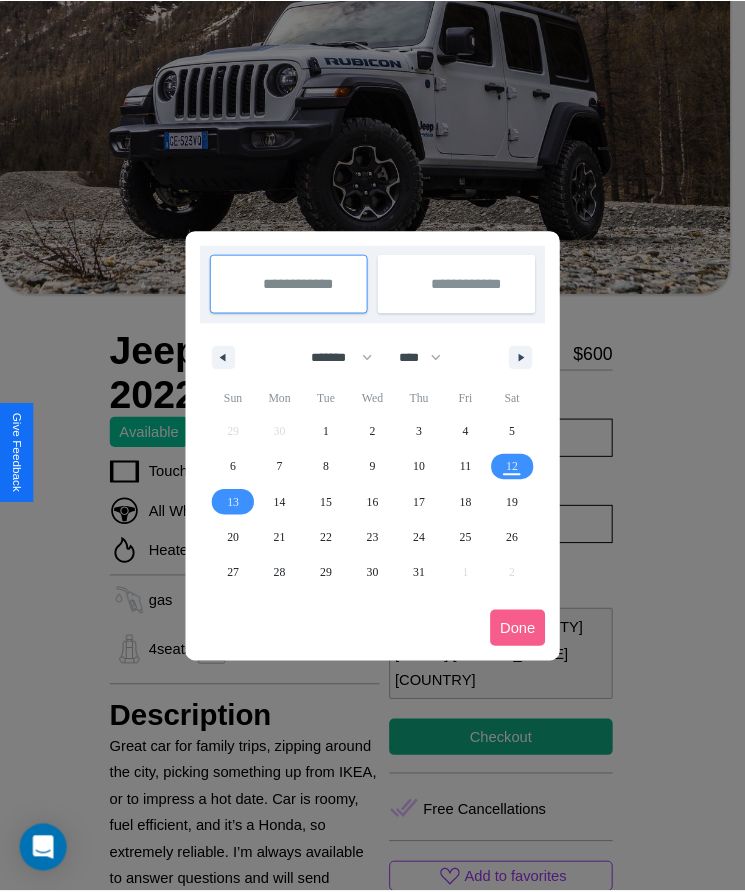 scroll, scrollTop: 0, scrollLeft: 0, axis: both 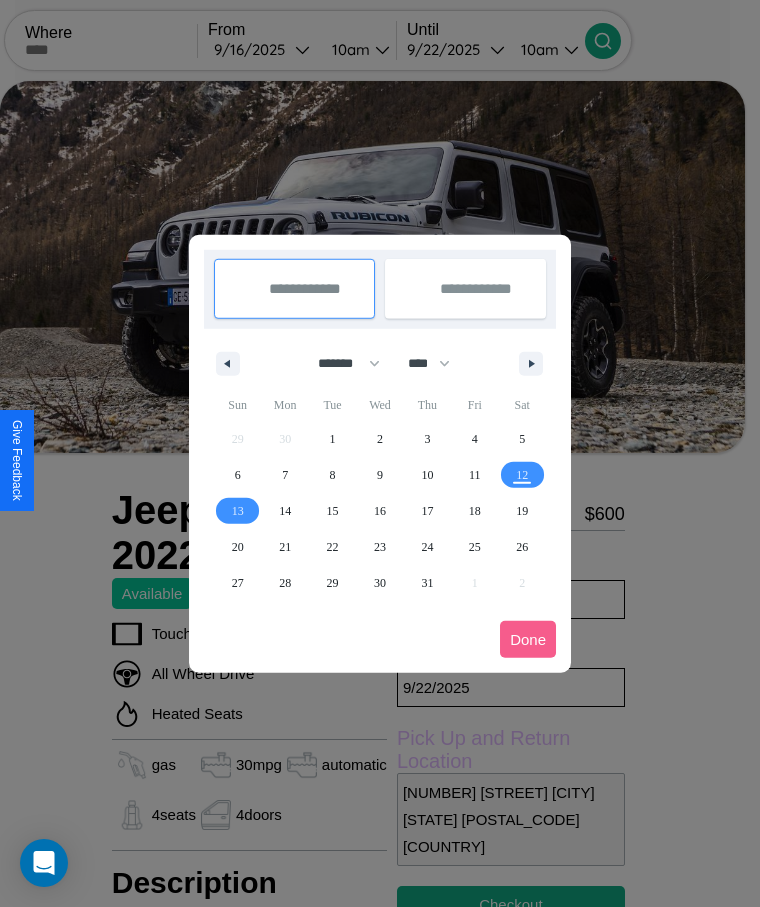 click at bounding box center [380, 453] 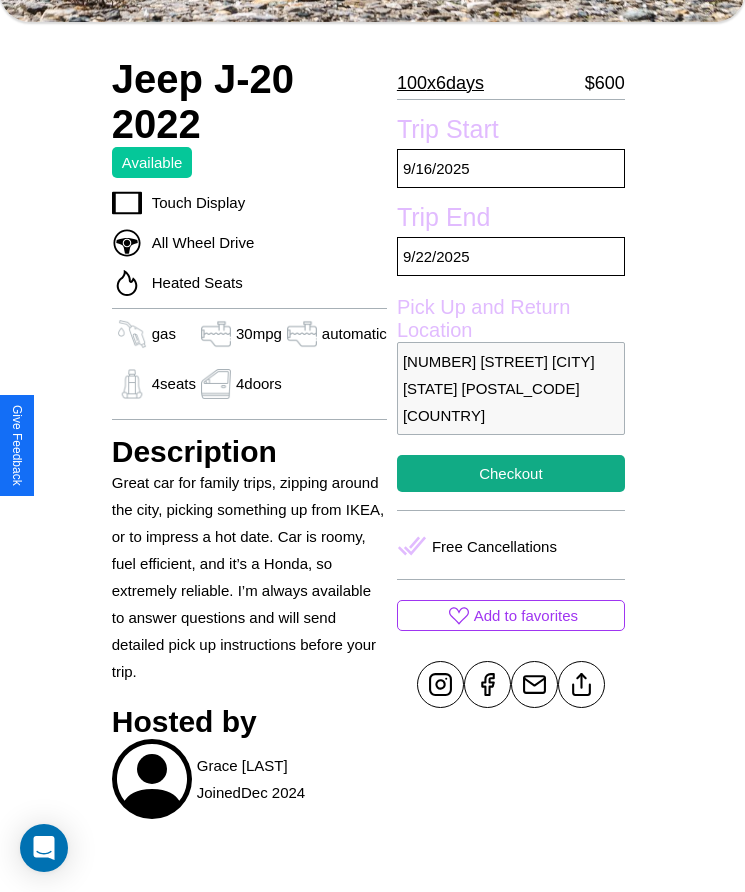 scroll, scrollTop: 432, scrollLeft: 0, axis: vertical 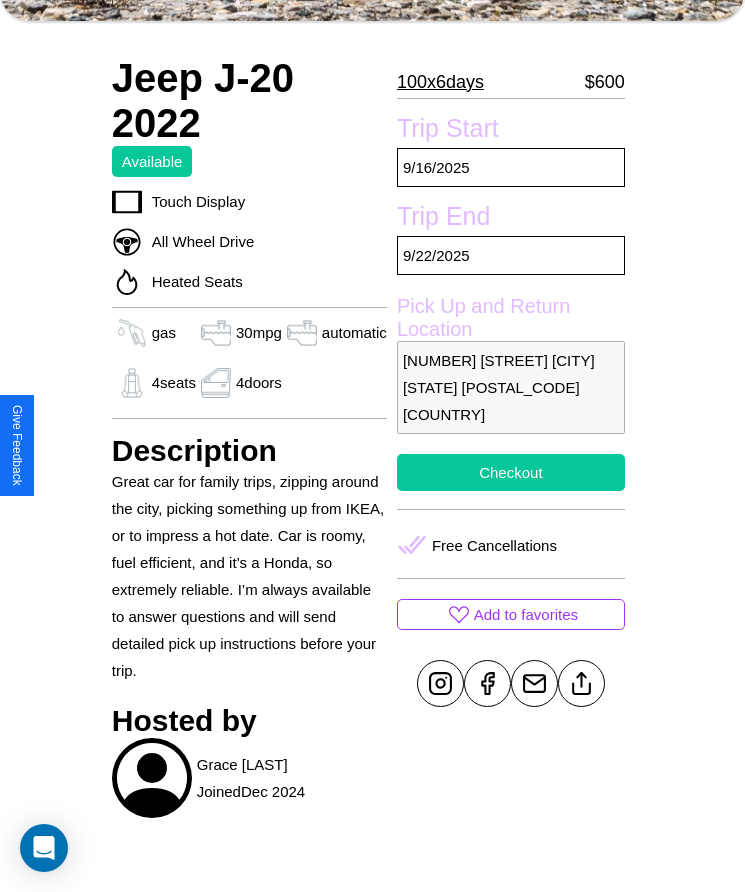 click on "Checkout" at bounding box center [511, 472] 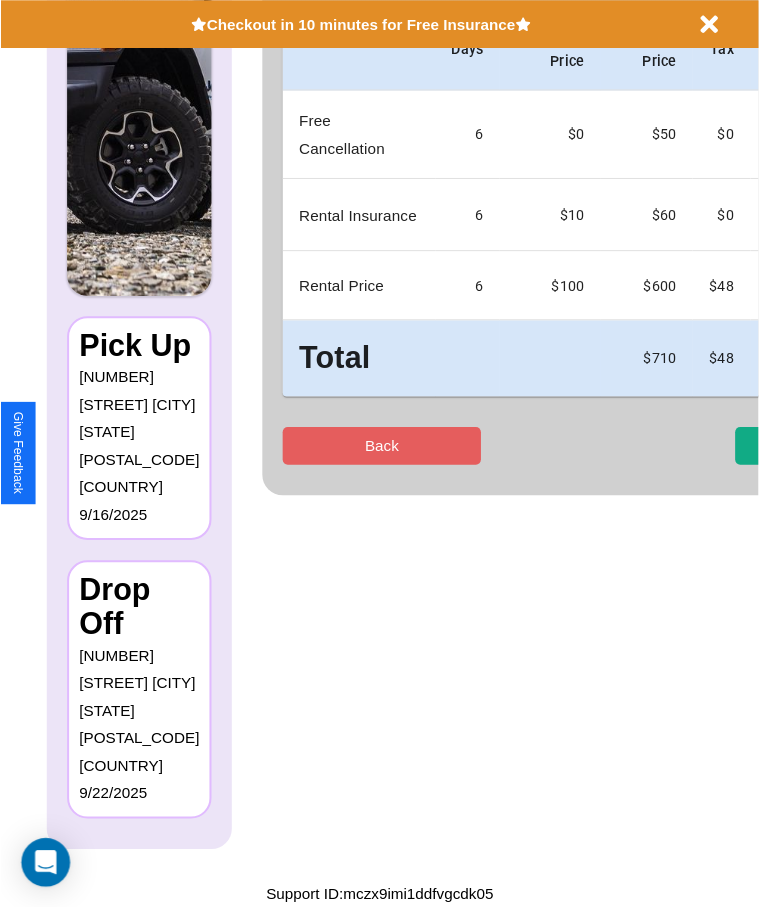 scroll, scrollTop: 0, scrollLeft: 0, axis: both 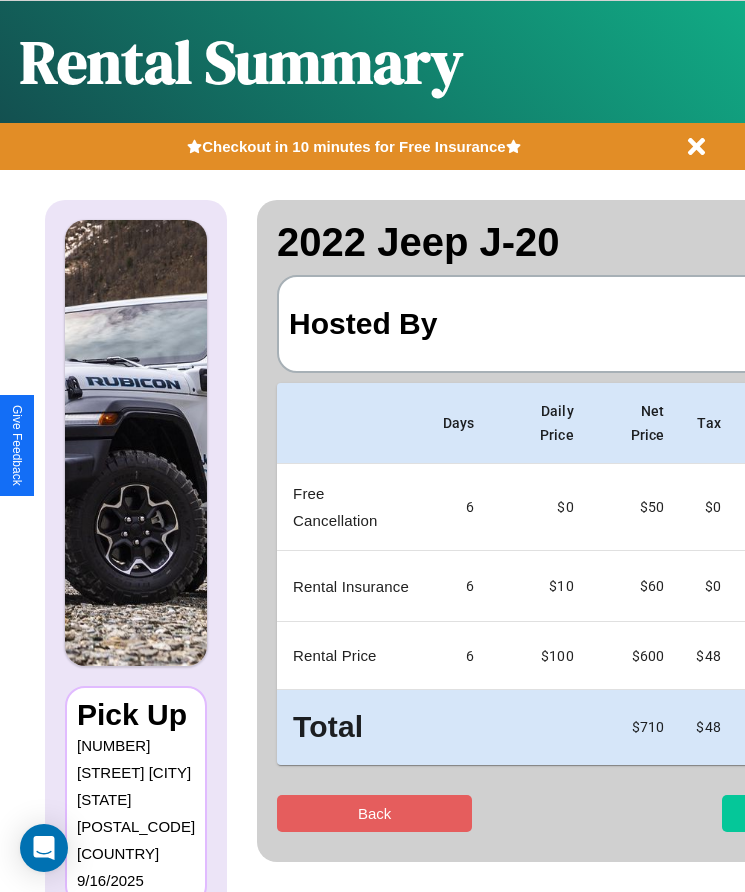 click on "Checkout" at bounding box center [819, 813] 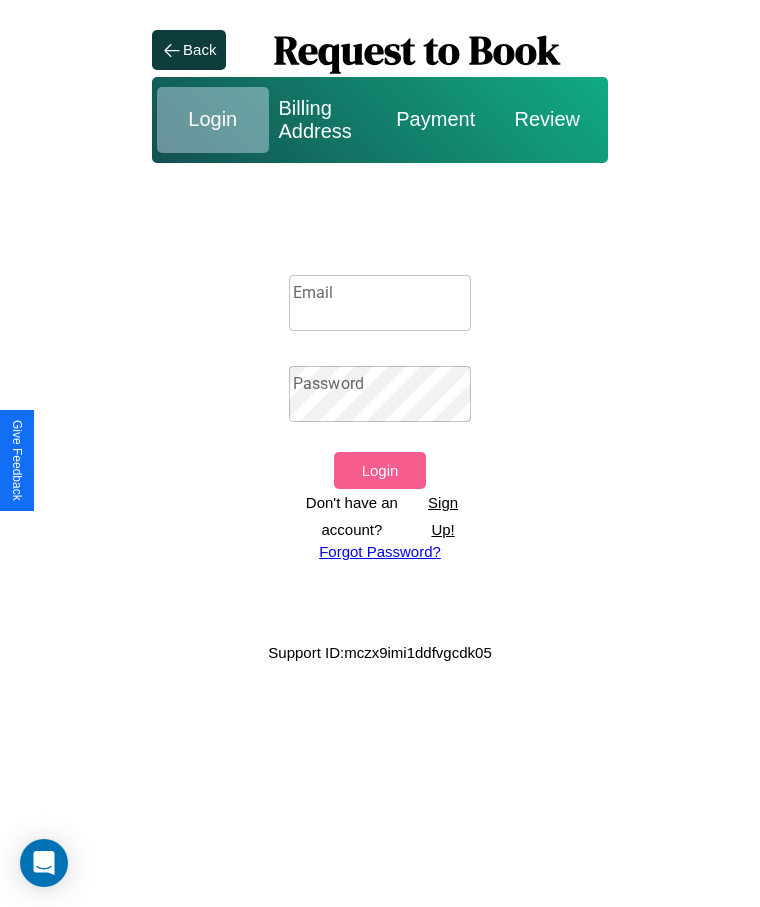 click on "Sign Up!" at bounding box center (443, 516) 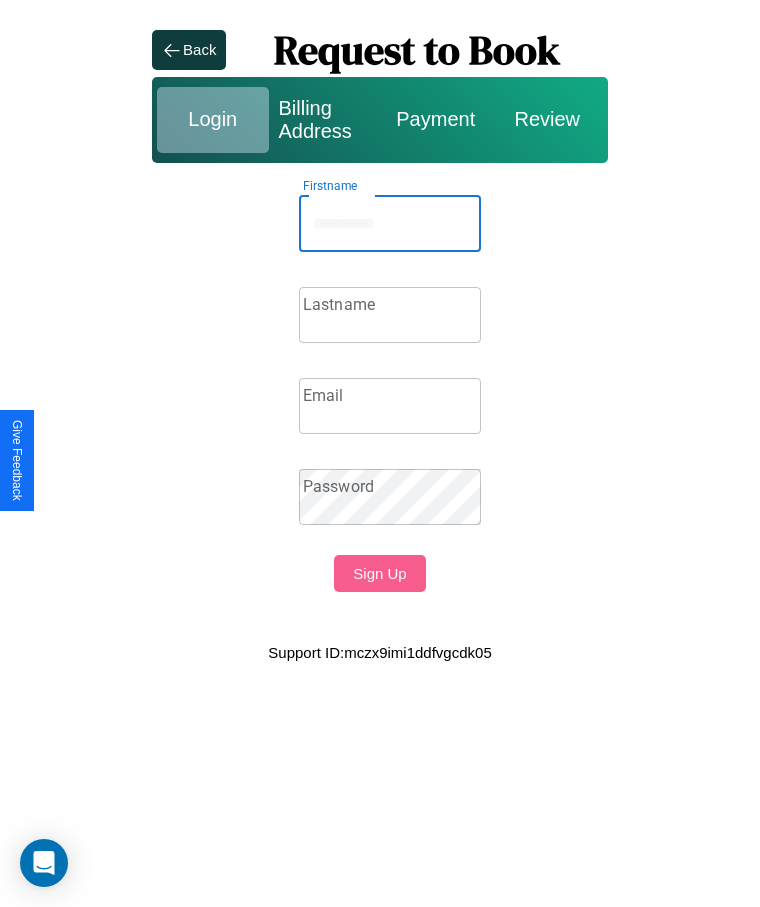 click on "Firstname" at bounding box center (390, 224) 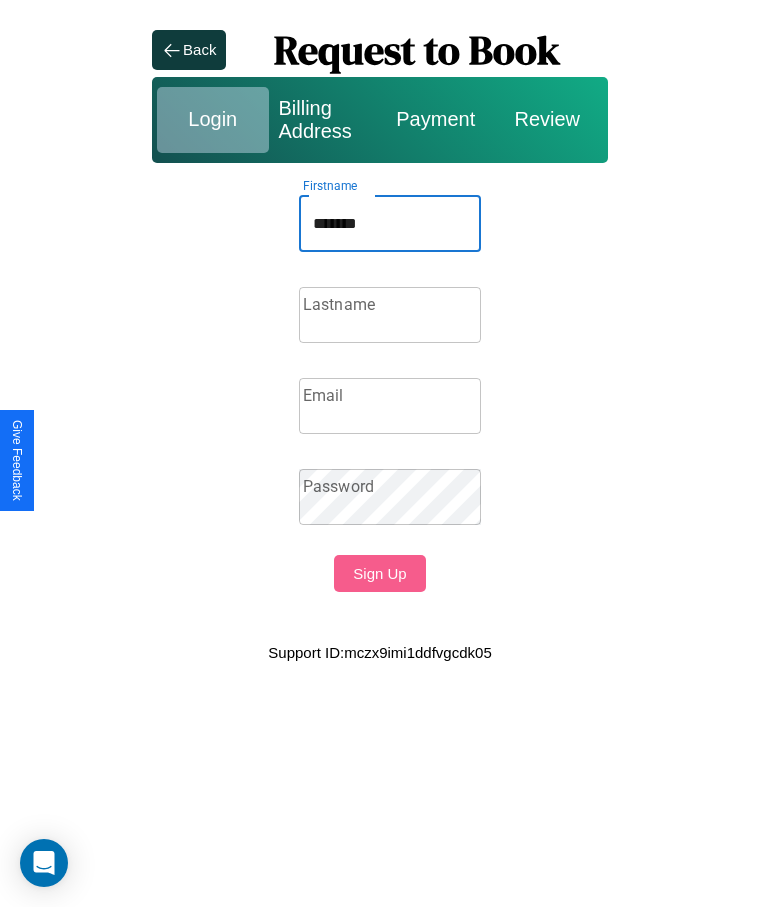 type on "*******" 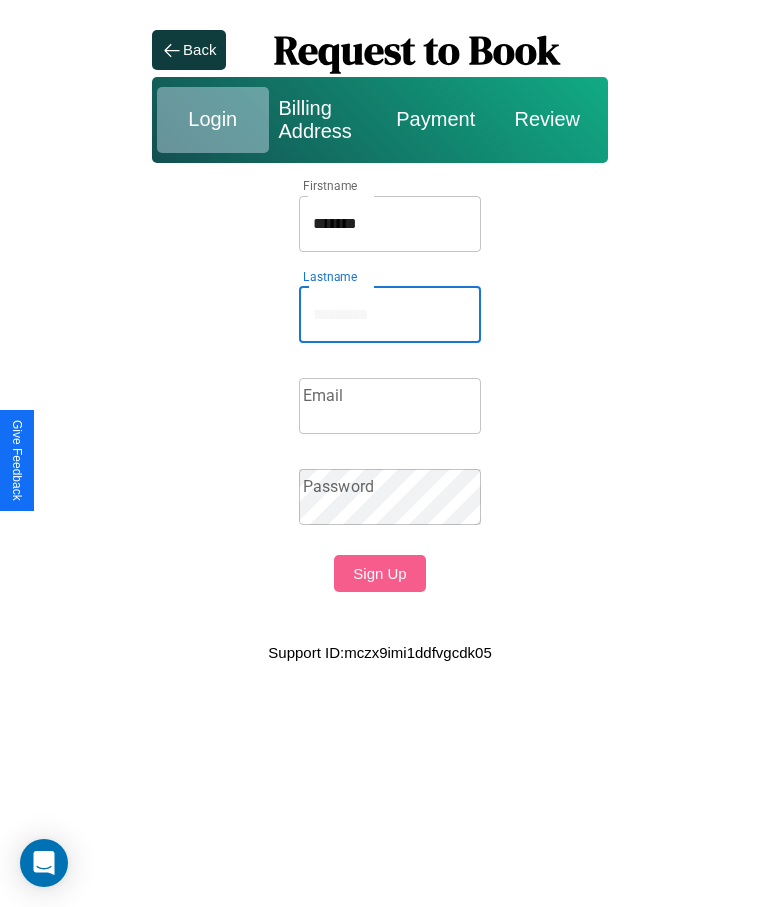 click on "Lastname" at bounding box center [390, 315] 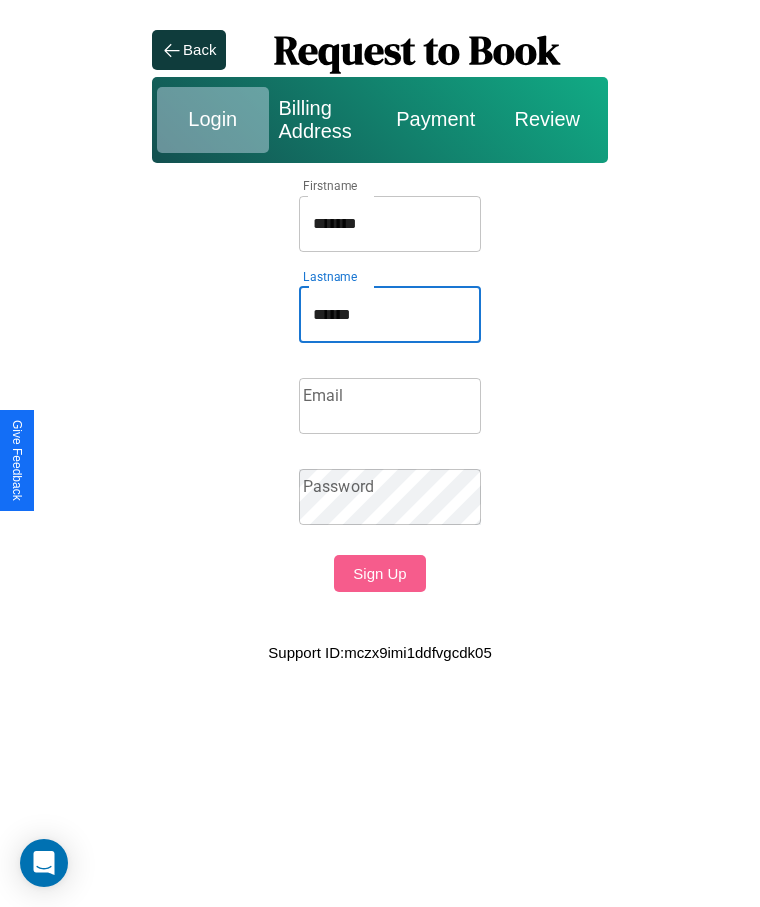 type on "******" 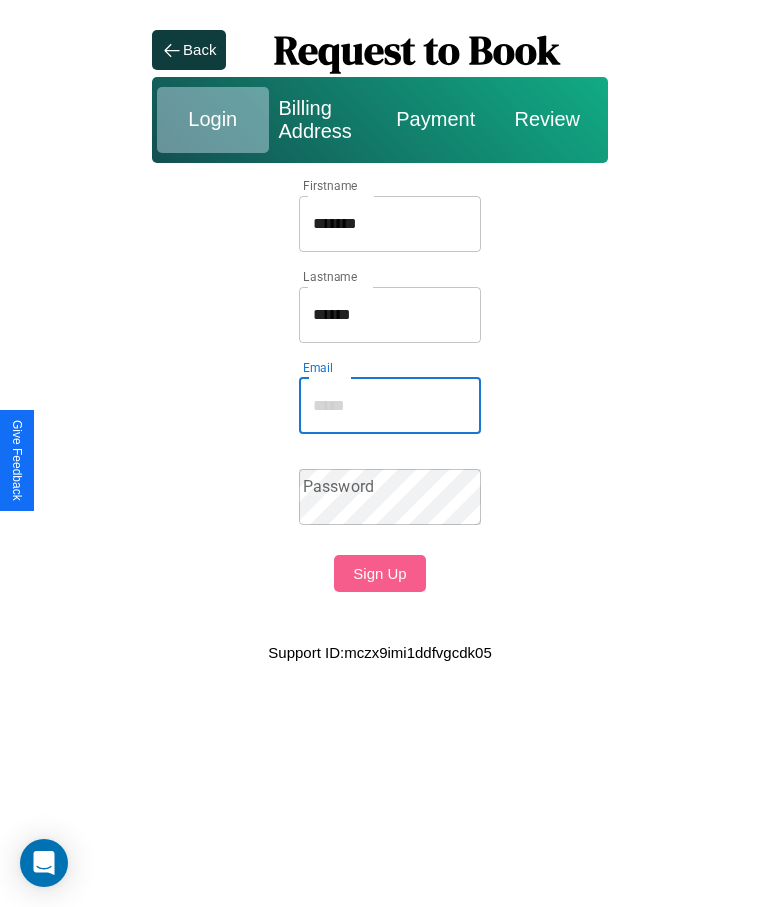 click on "Email" at bounding box center (390, 406) 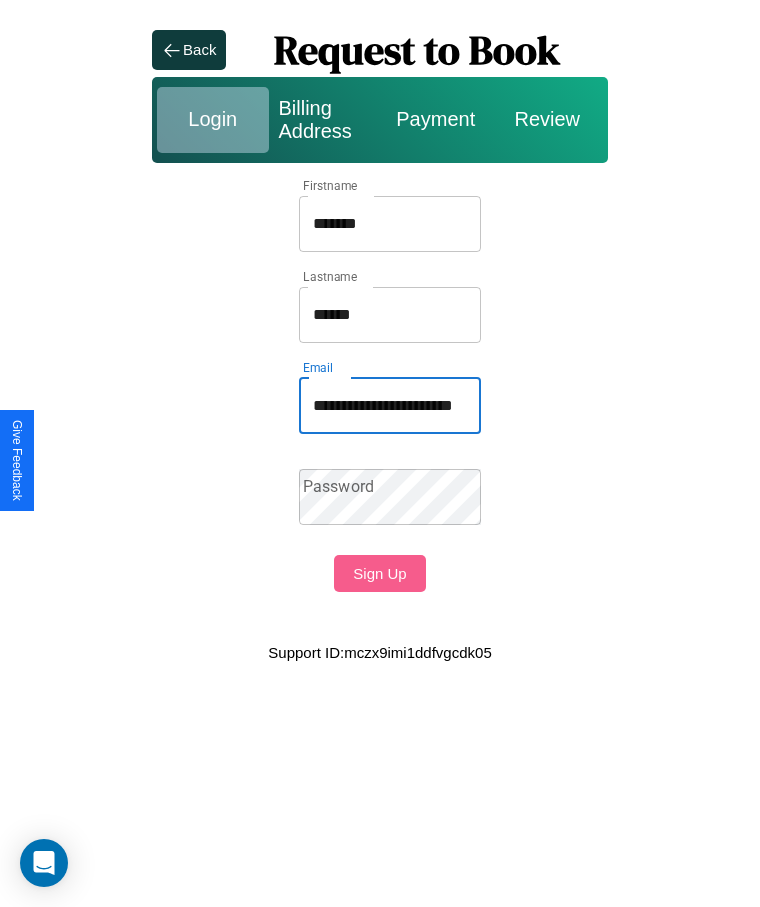 scroll, scrollTop: 0, scrollLeft: 40, axis: horizontal 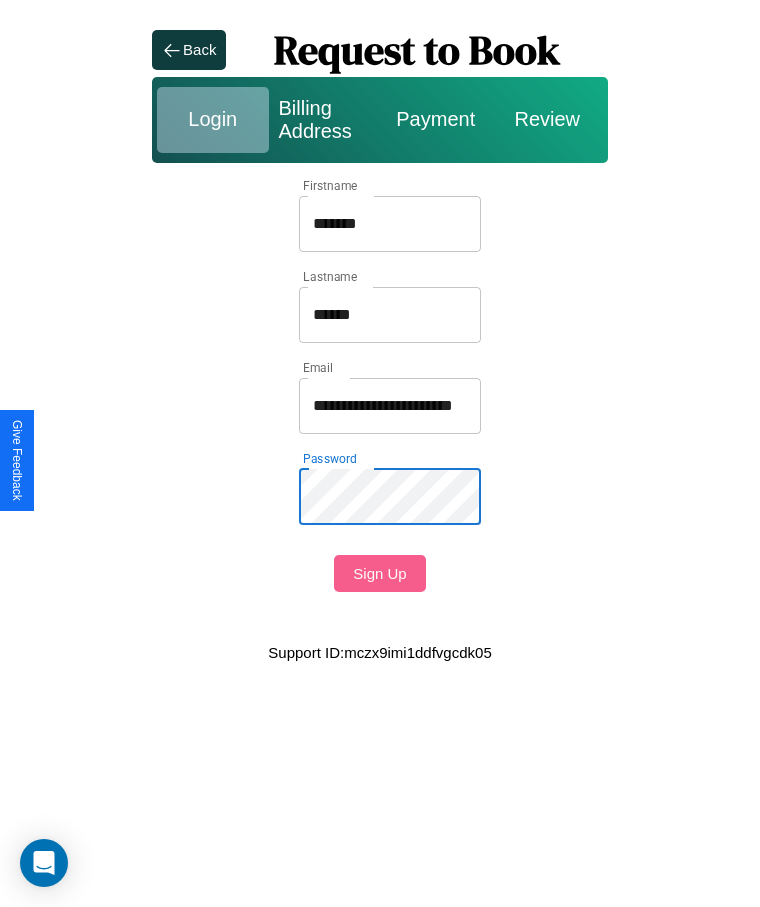 click on "Sign Up" at bounding box center (379, 573) 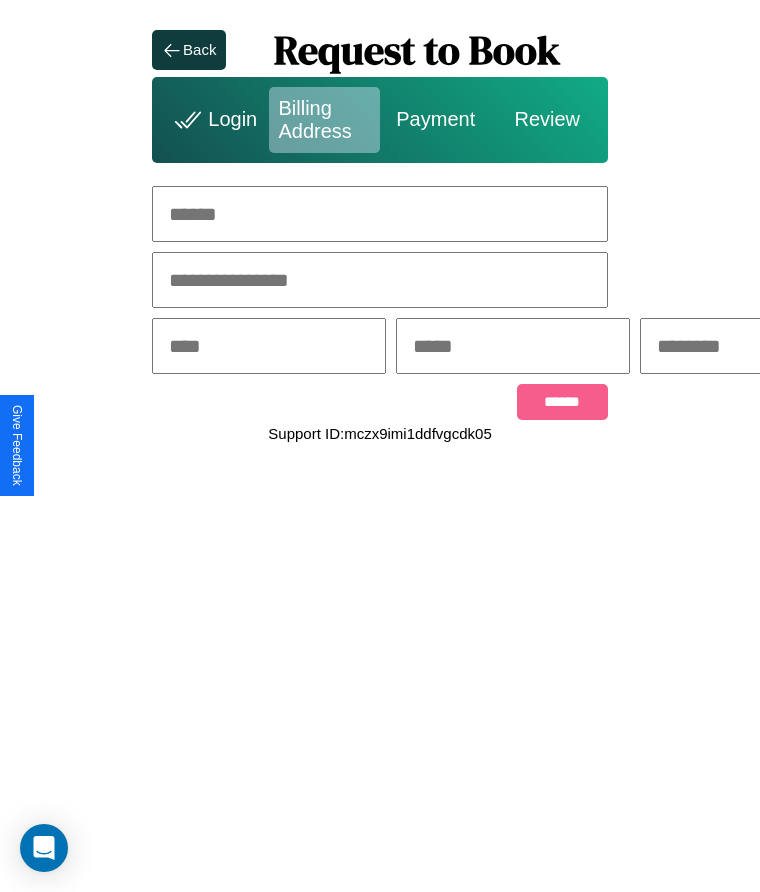 click at bounding box center [380, 214] 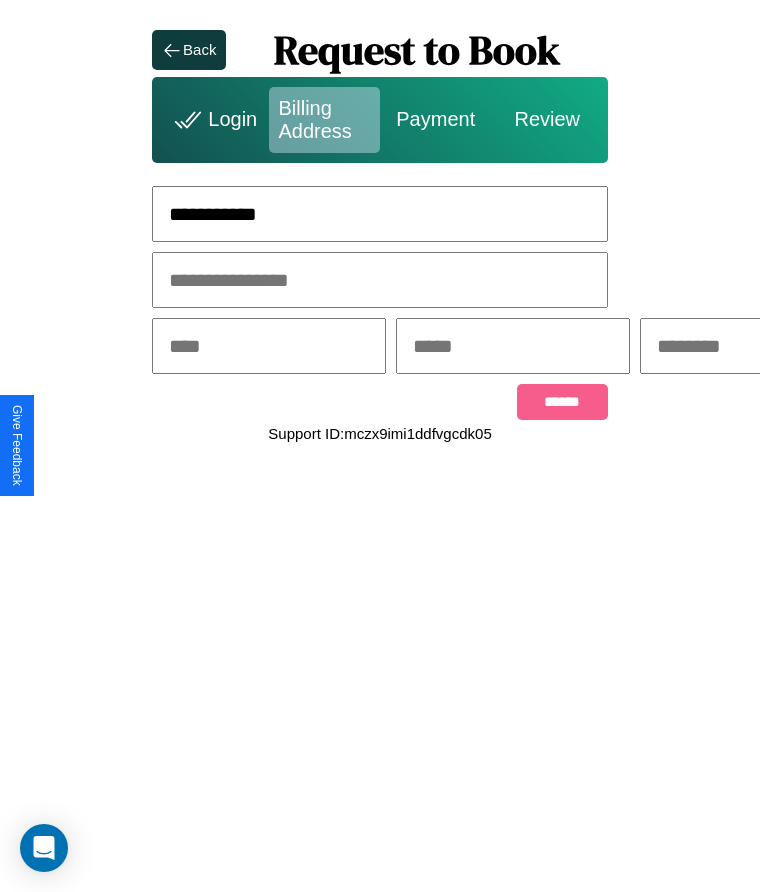 type on "**********" 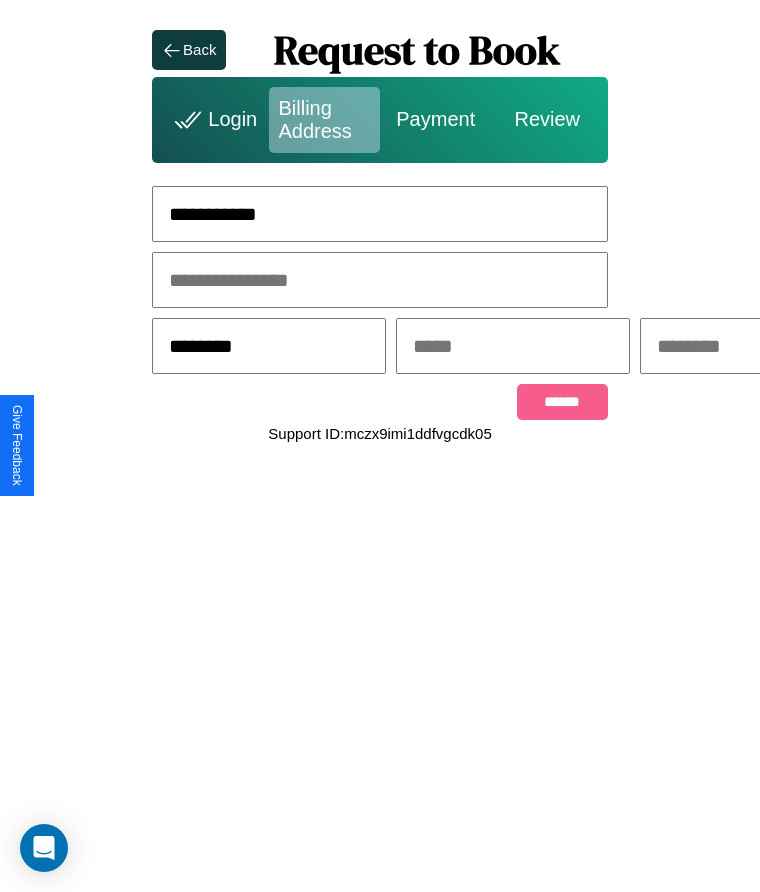 type on "********" 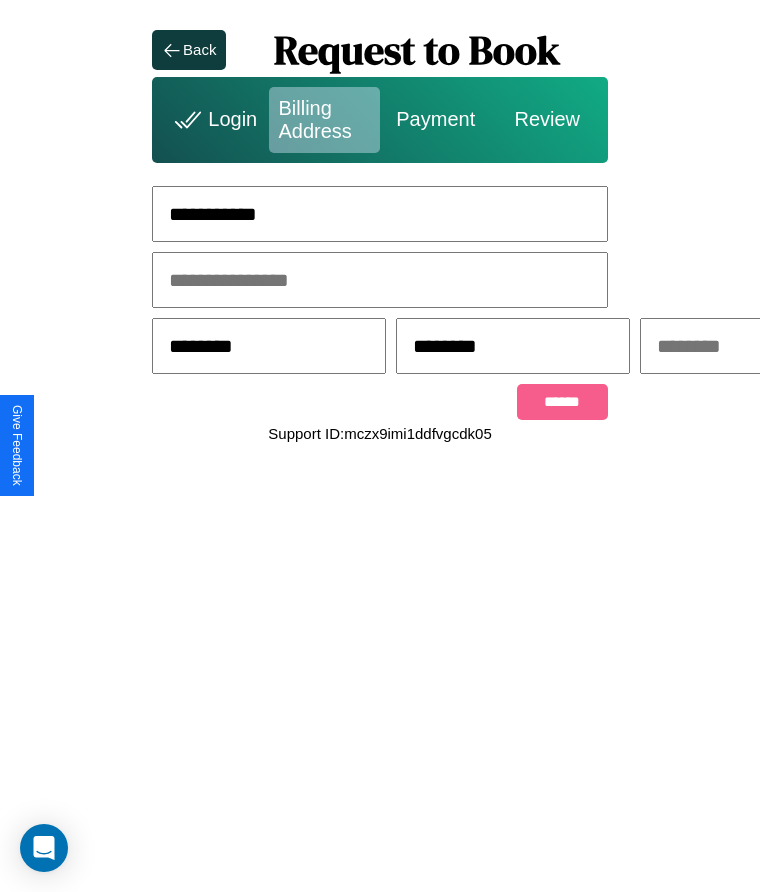 scroll, scrollTop: 0, scrollLeft: 309, axis: horizontal 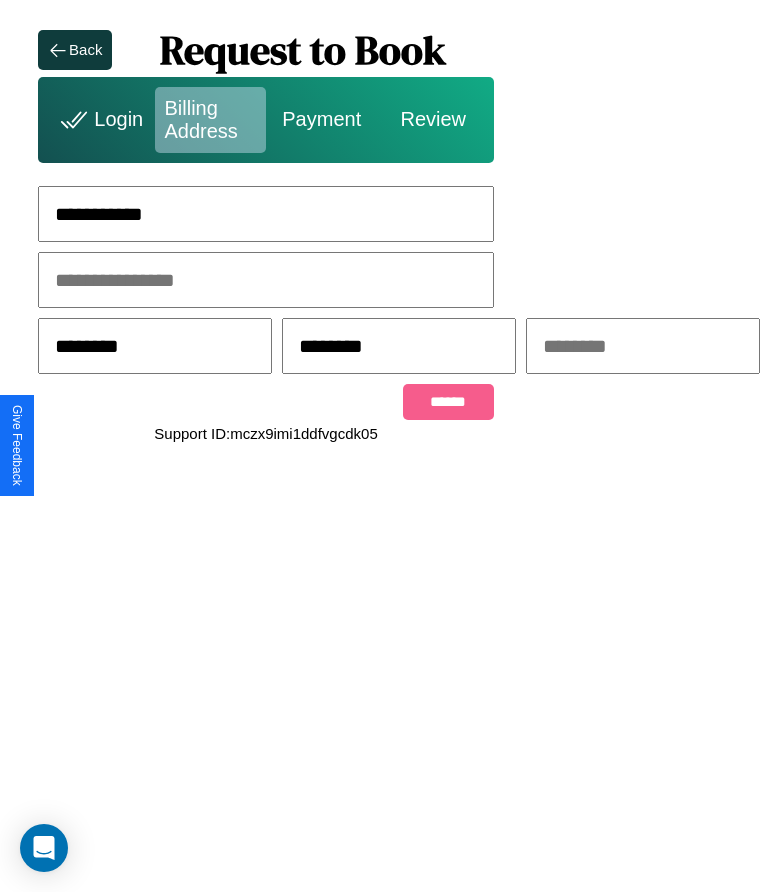 type on "********" 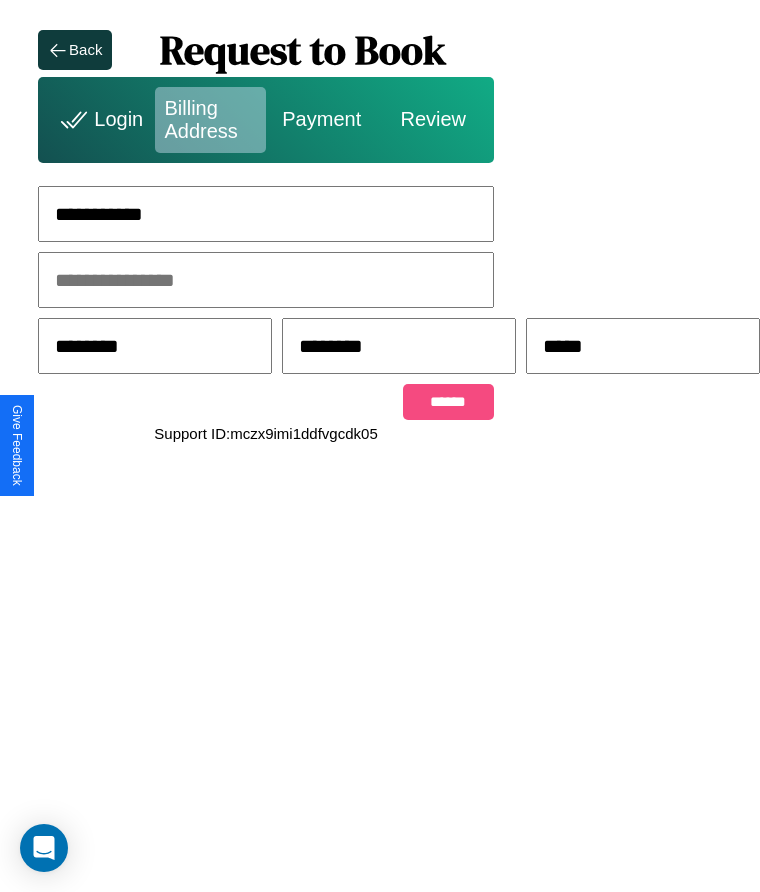type on "*****" 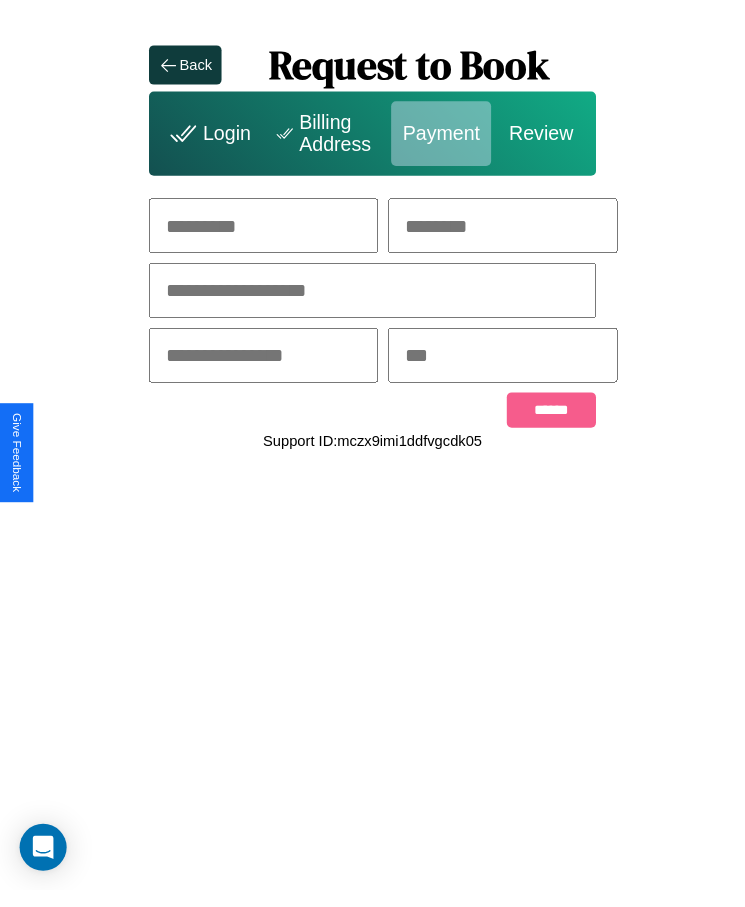 scroll, scrollTop: 0, scrollLeft: 0, axis: both 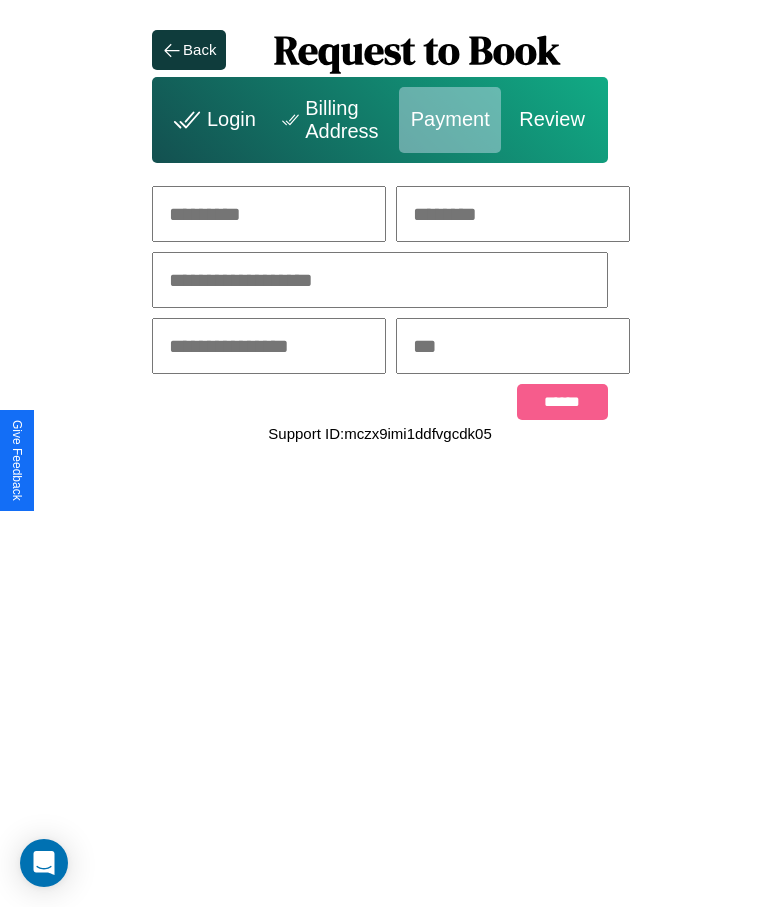 click at bounding box center (269, 214) 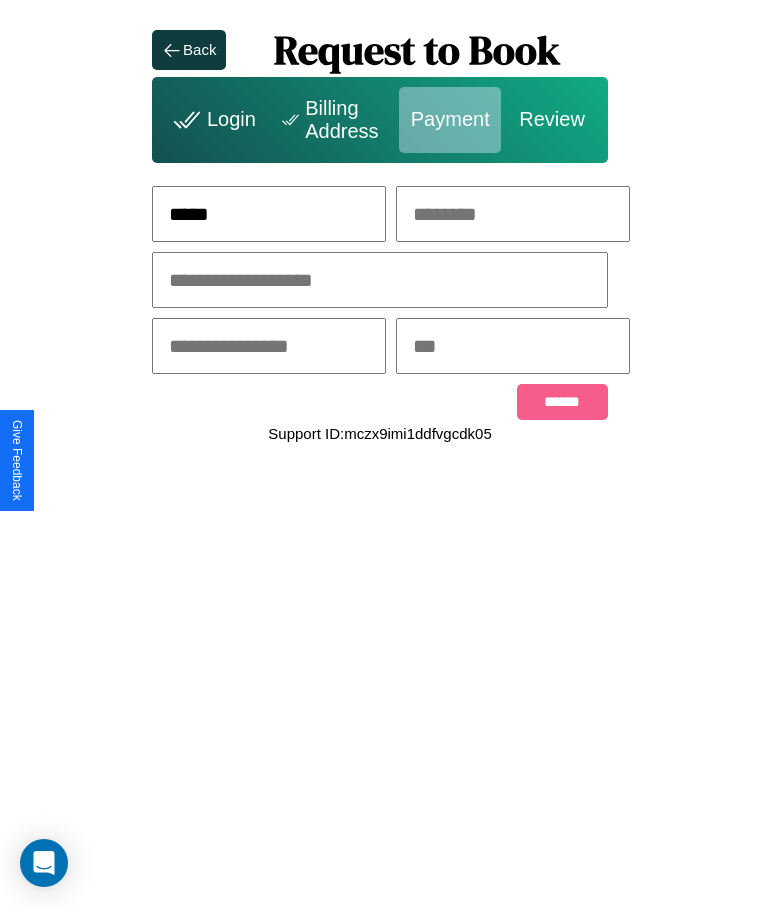 type on "*****" 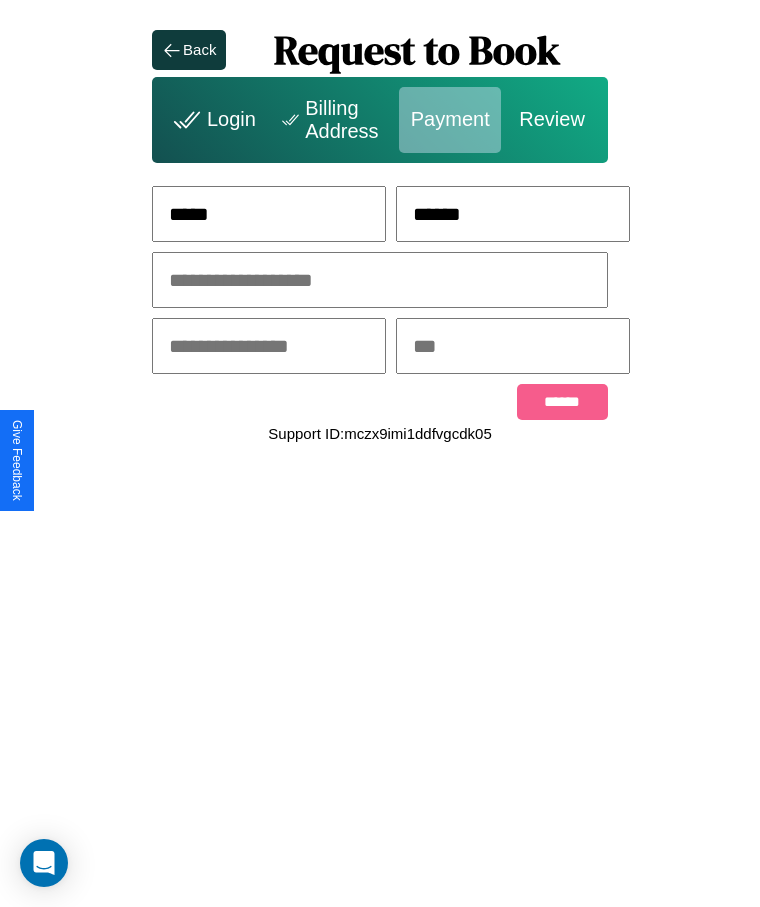 type on "******" 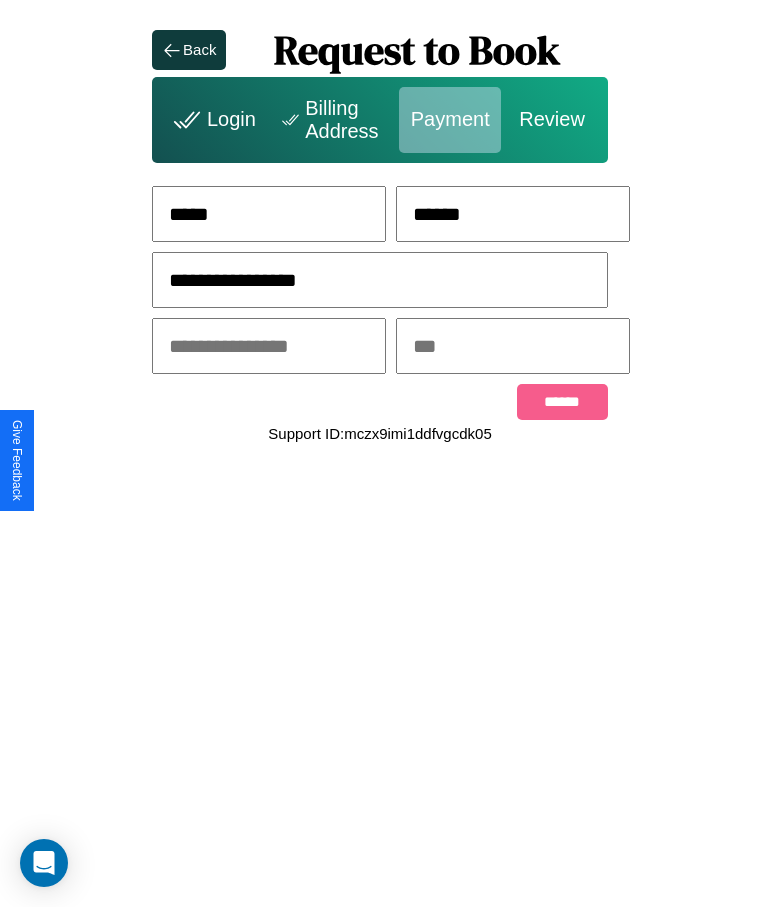 type on "**********" 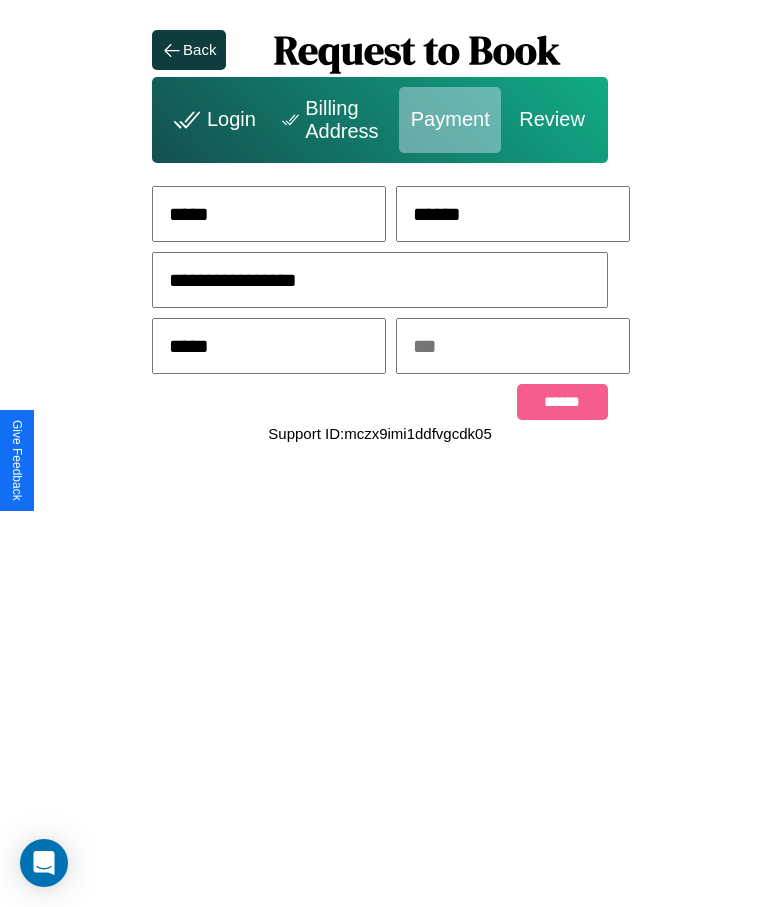 type on "*****" 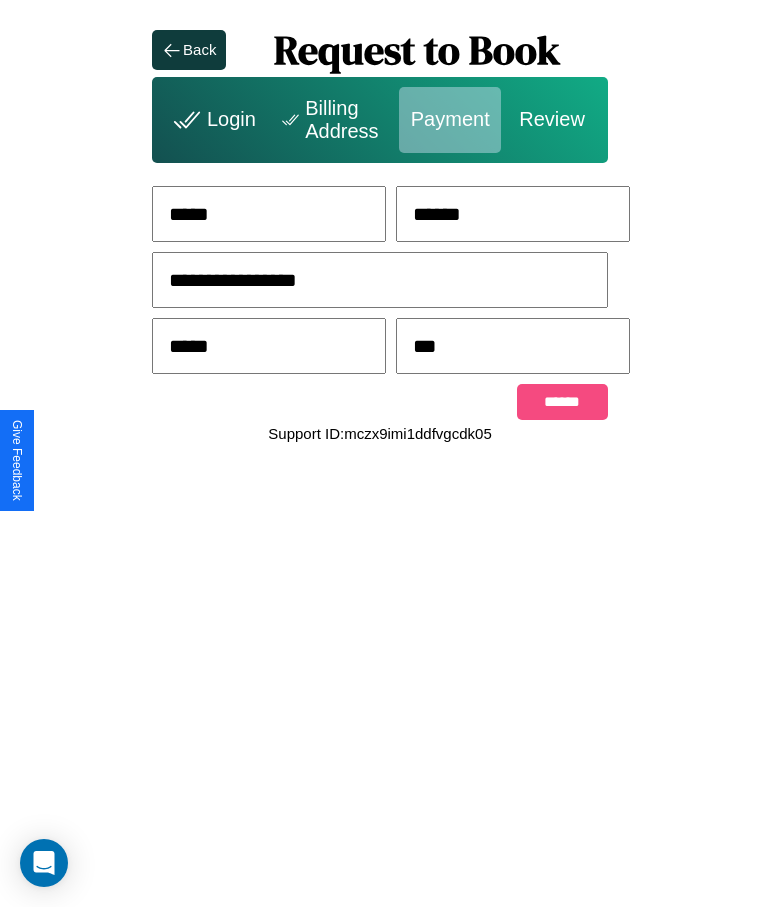type on "***" 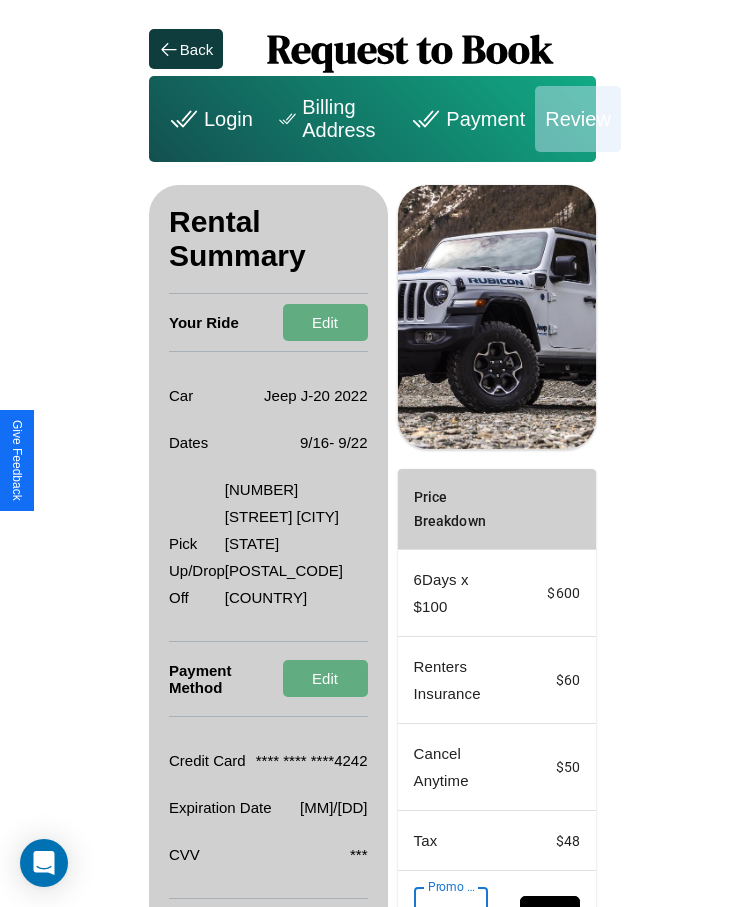 click on "Promo Code" at bounding box center [440, 915] 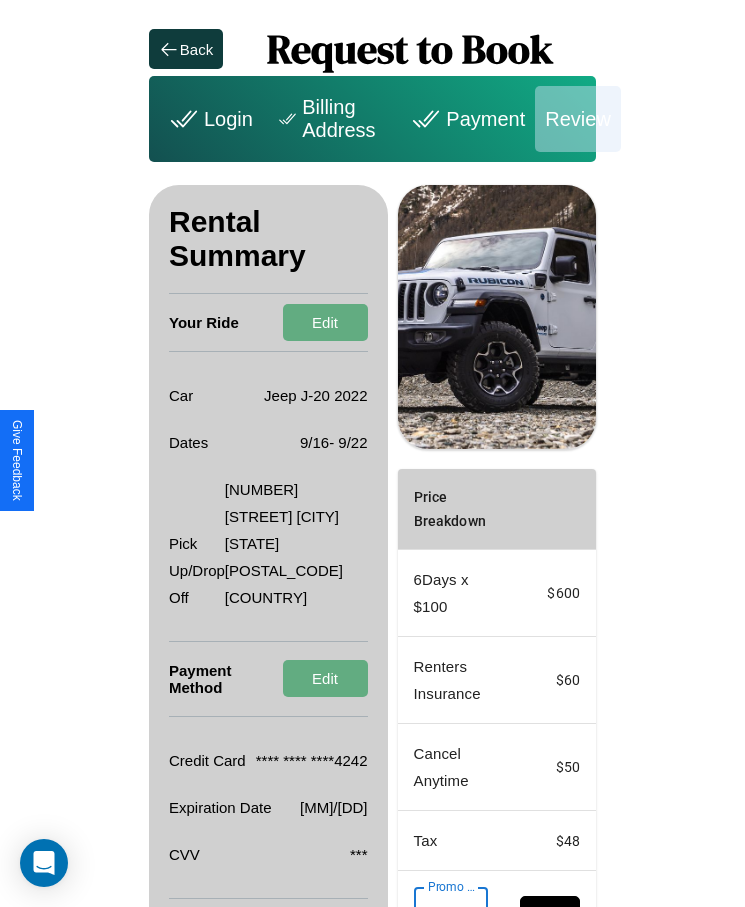 scroll, scrollTop: 0, scrollLeft: 47, axis: horizontal 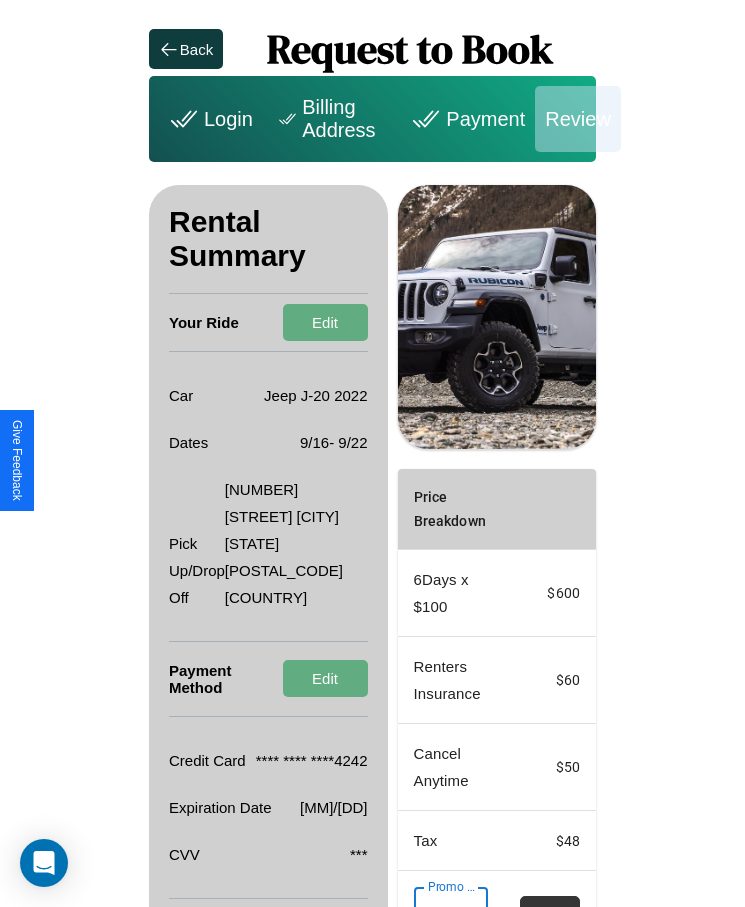 type on "********" 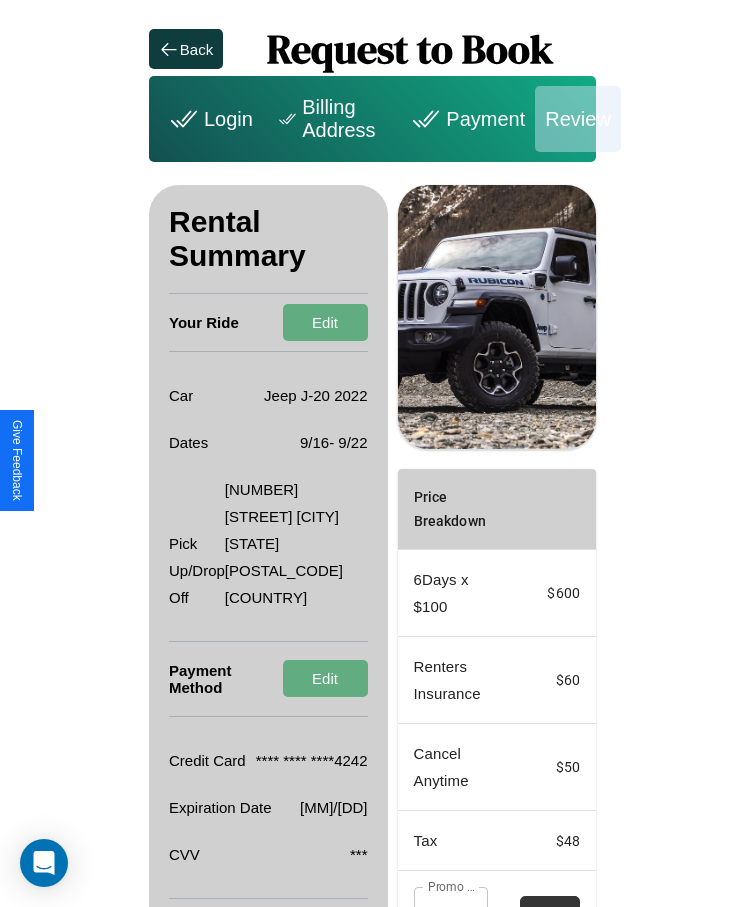 scroll, scrollTop: 0, scrollLeft: 0, axis: both 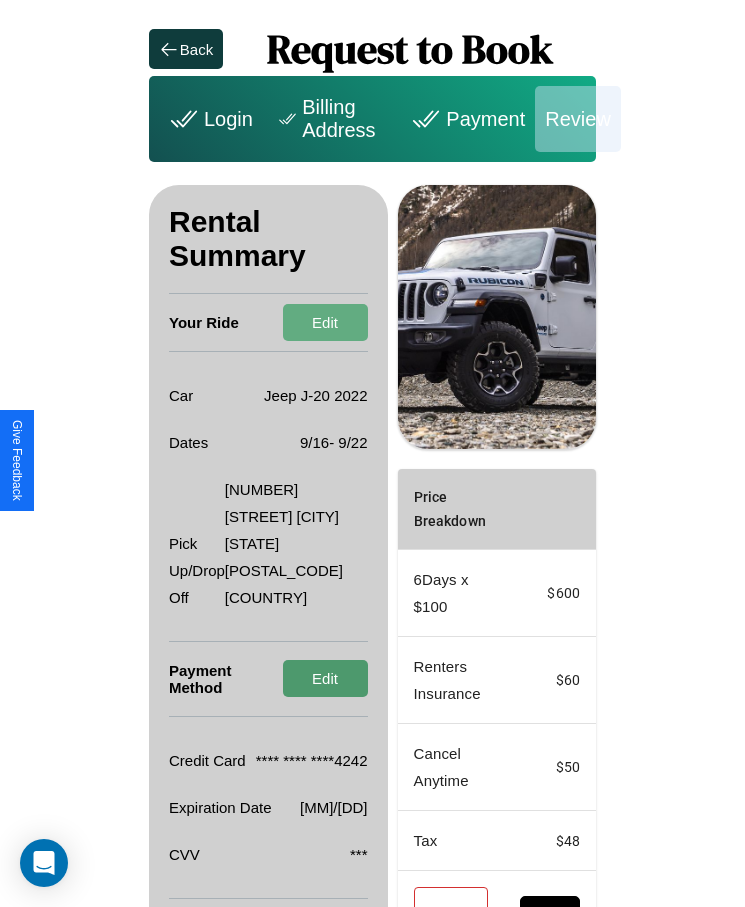click on "Edit" at bounding box center [325, 678] 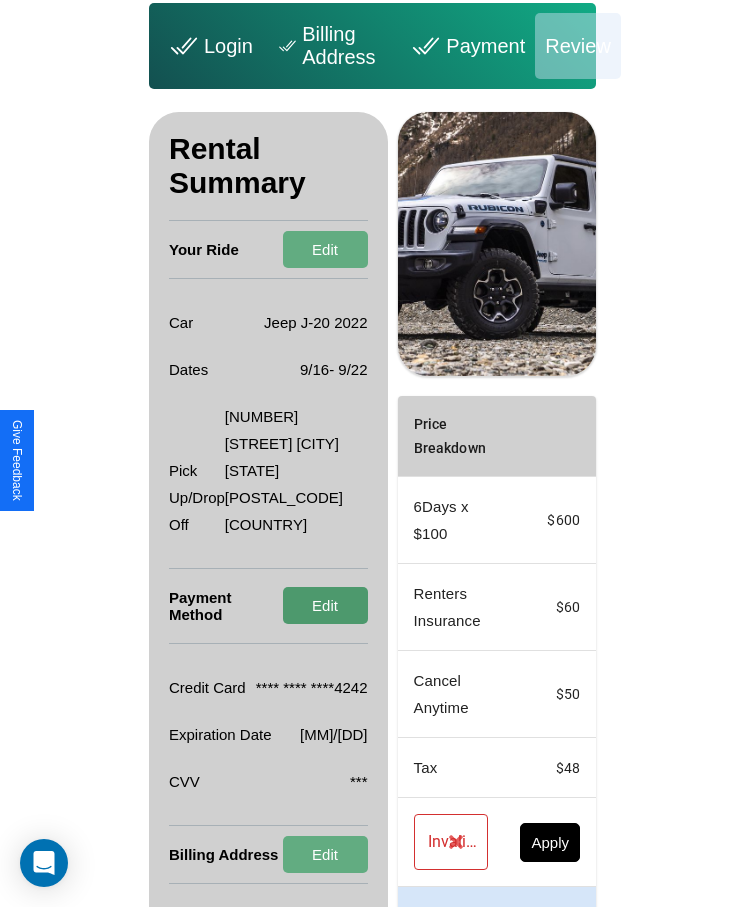 scroll, scrollTop: 164, scrollLeft: 0, axis: vertical 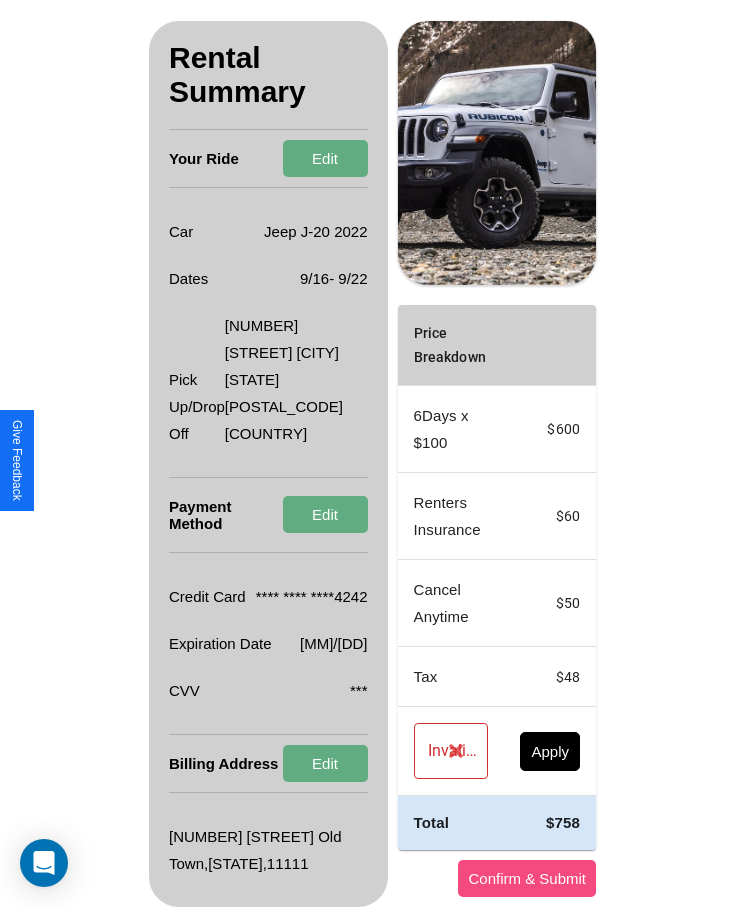 click on "Confirm & Submit" at bounding box center (527, 878) 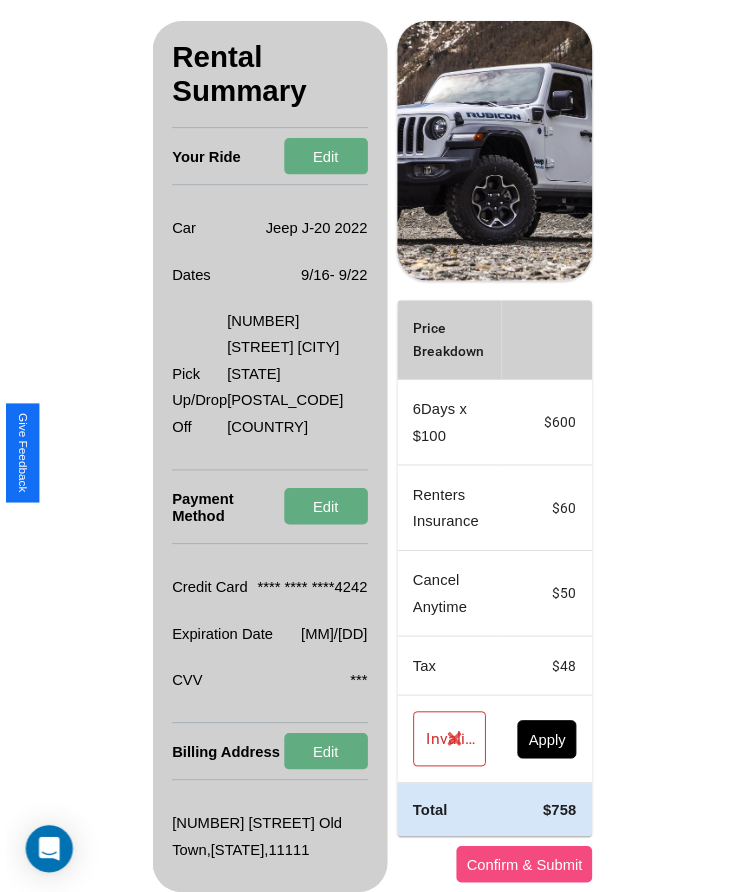 scroll, scrollTop: 0, scrollLeft: 0, axis: both 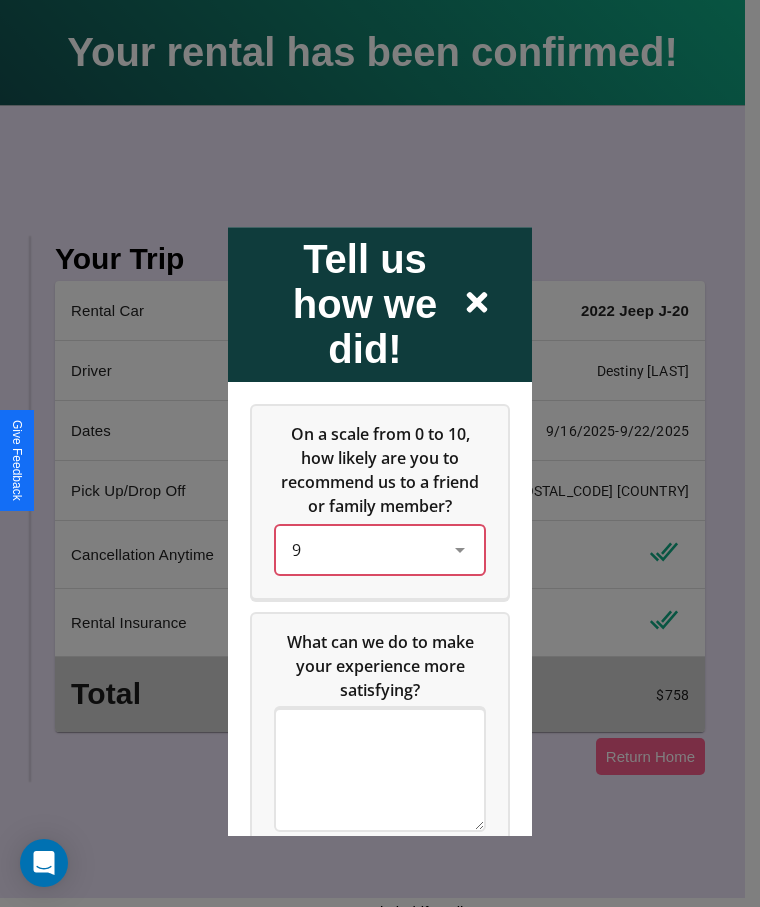 click on "9" at bounding box center [364, 550] 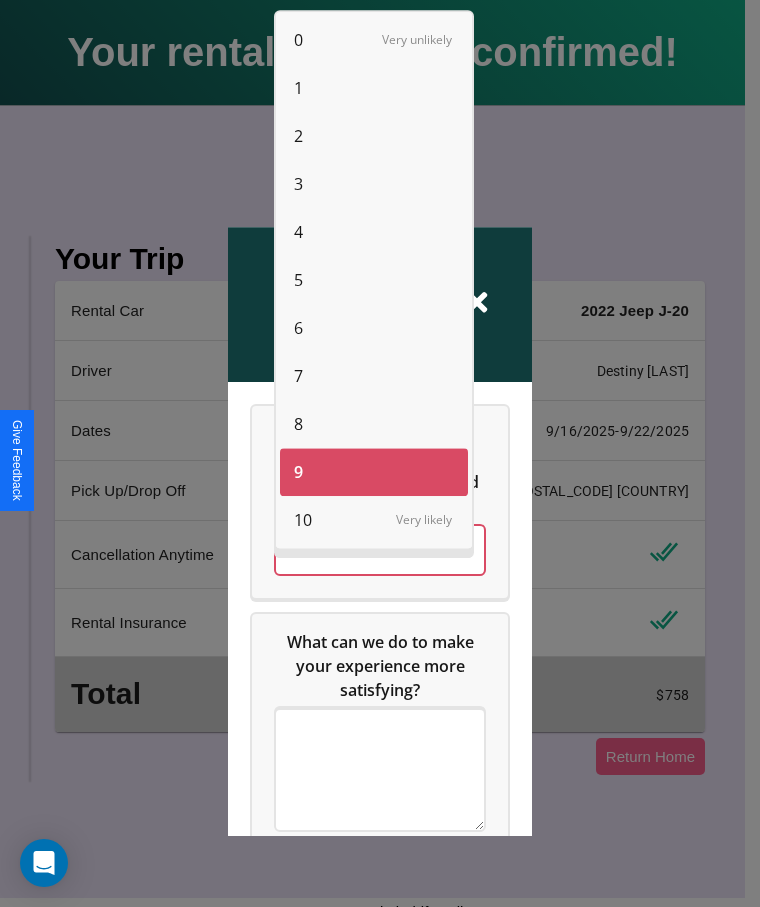 click on "10" at bounding box center [303, 520] 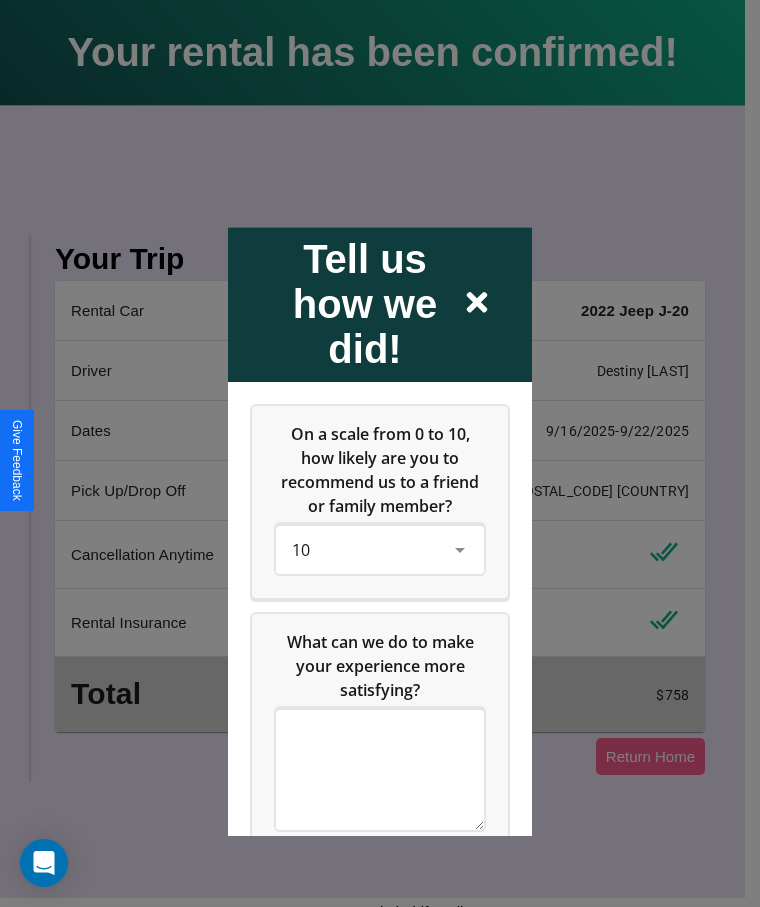 click 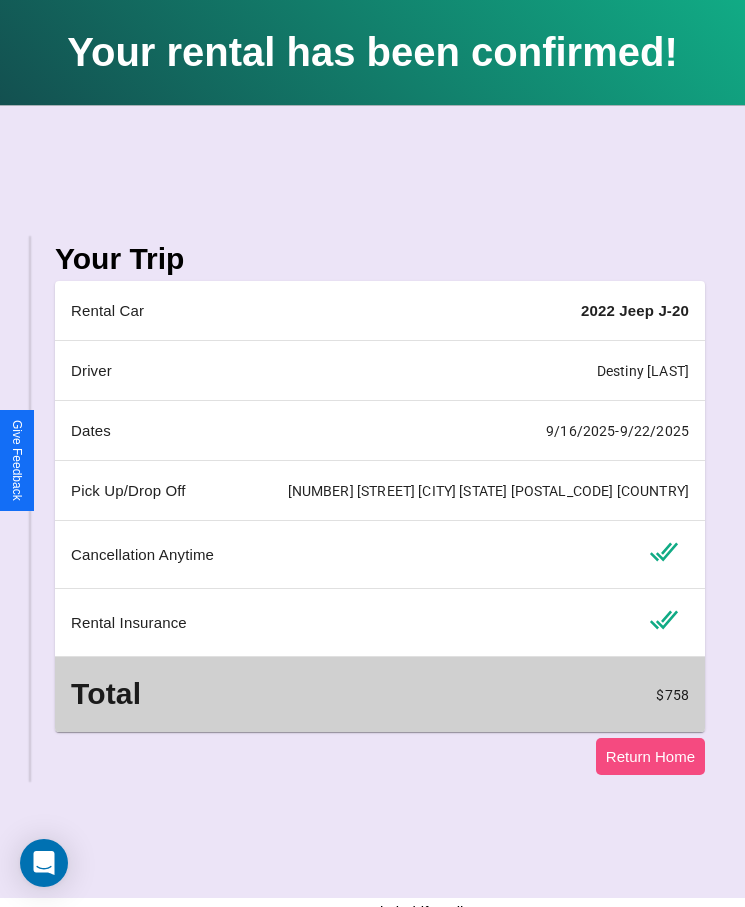 click on "Return Home" at bounding box center (650, 756) 